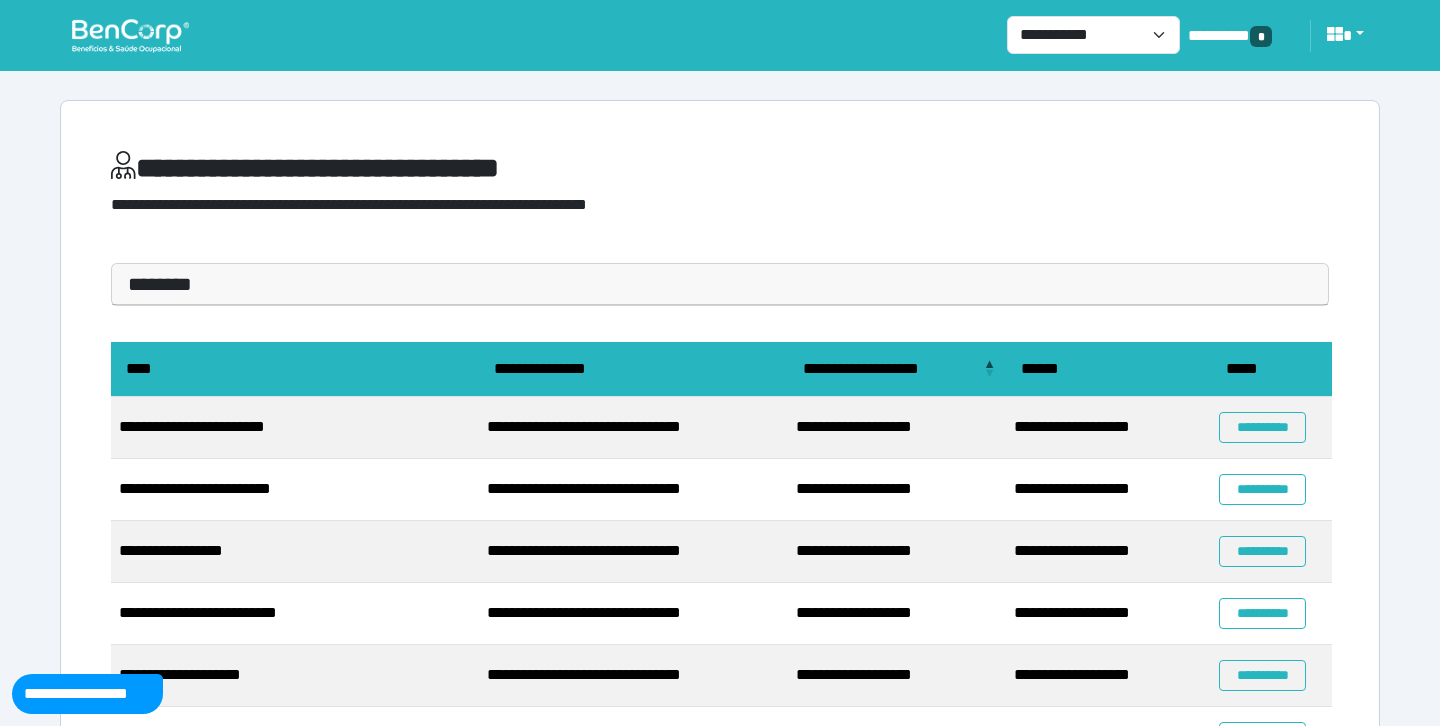 scroll, scrollTop: 0, scrollLeft: 0, axis: both 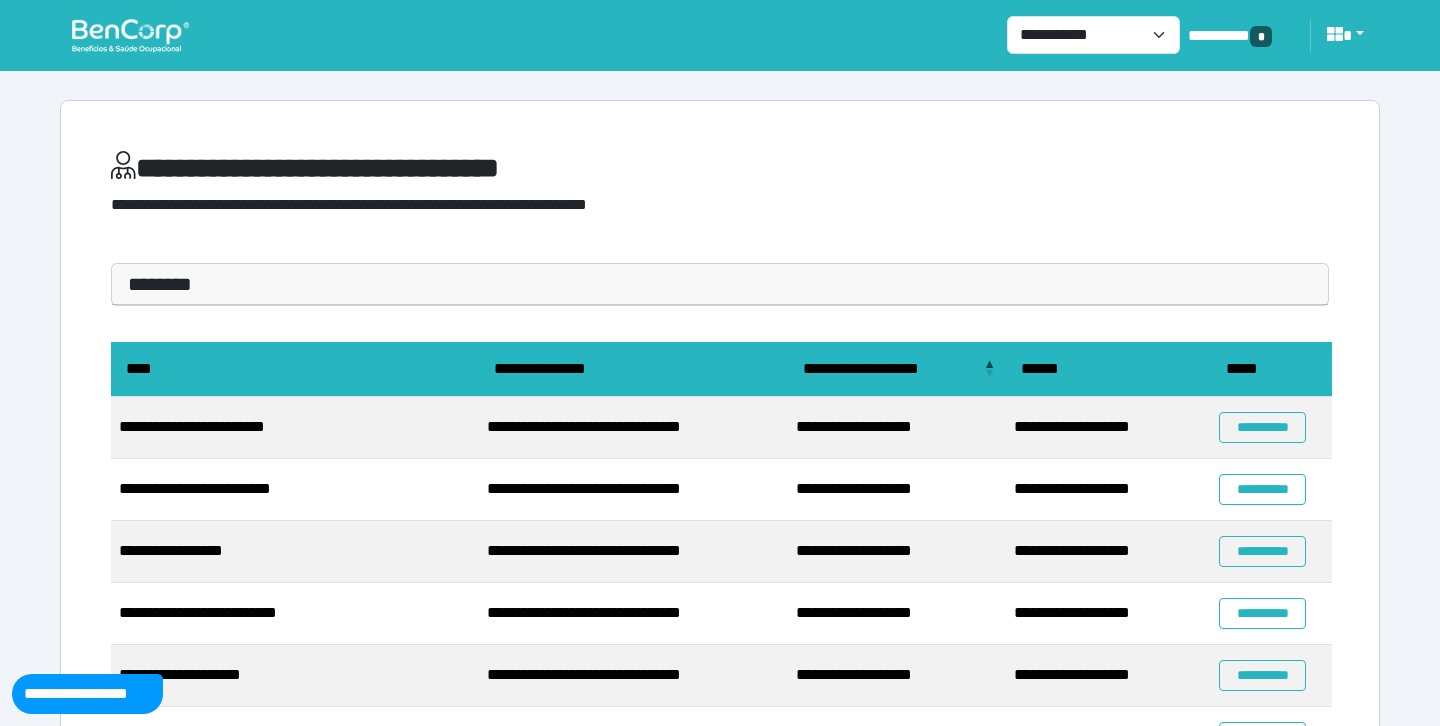 click on "**********" at bounding box center (461, 168) 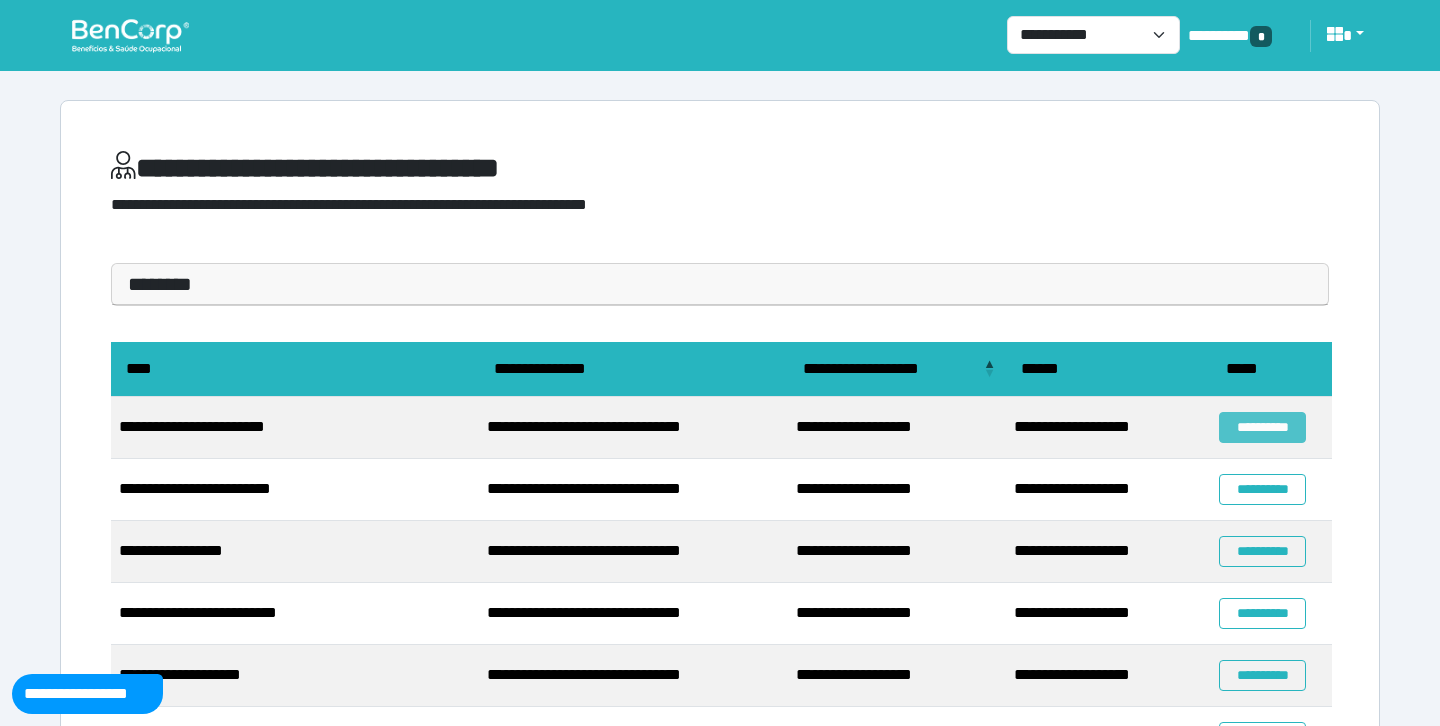 click on "**********" at bounding box center (1262, 427) 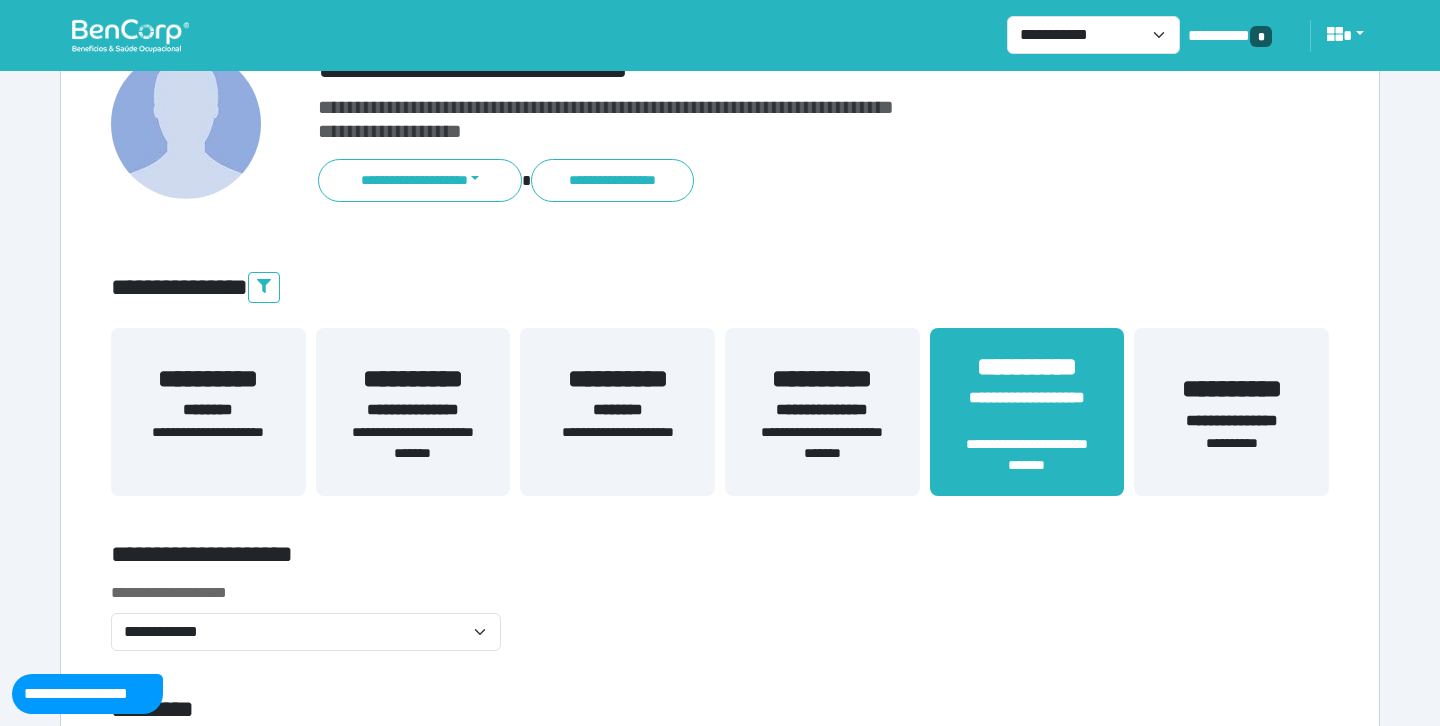 scroll, scrollTop: 177, scrollLeft: 0, axis: vertical 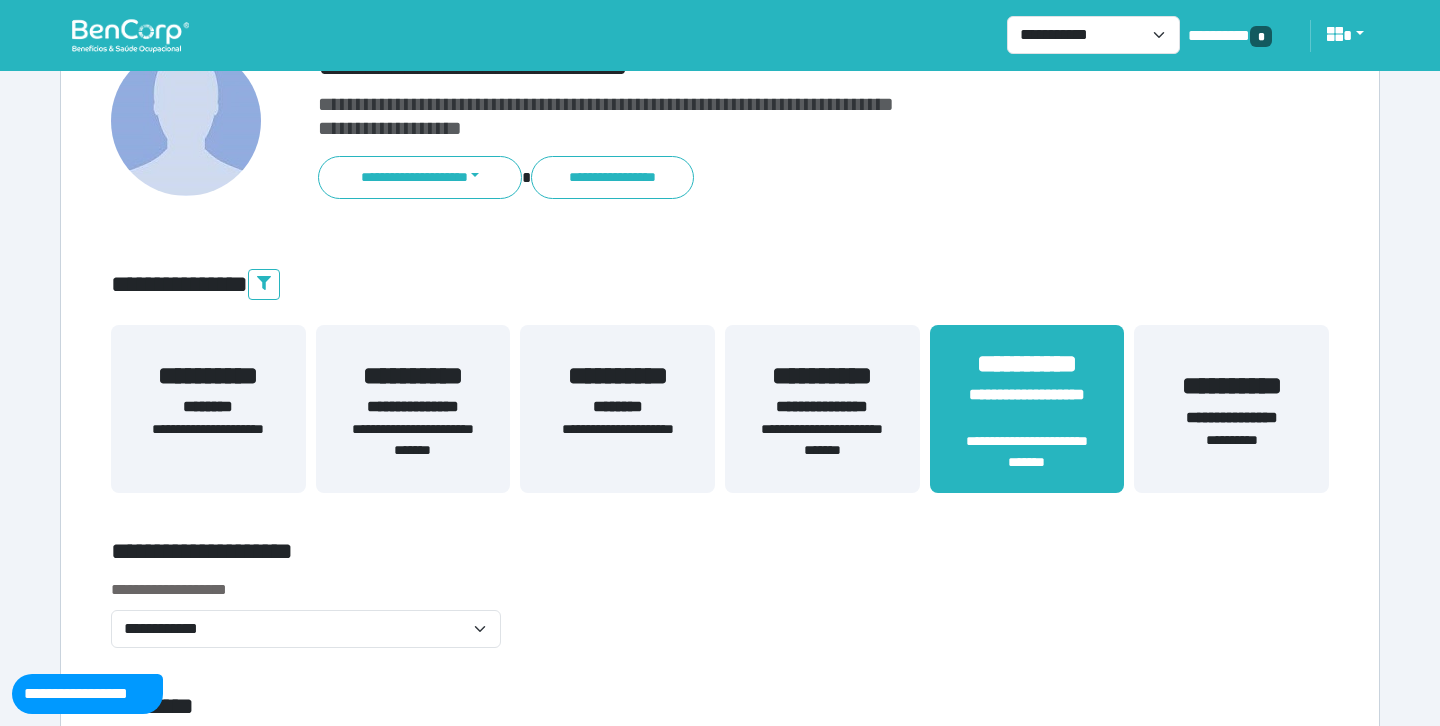 click on "**********" at bounding box center (822, 440) 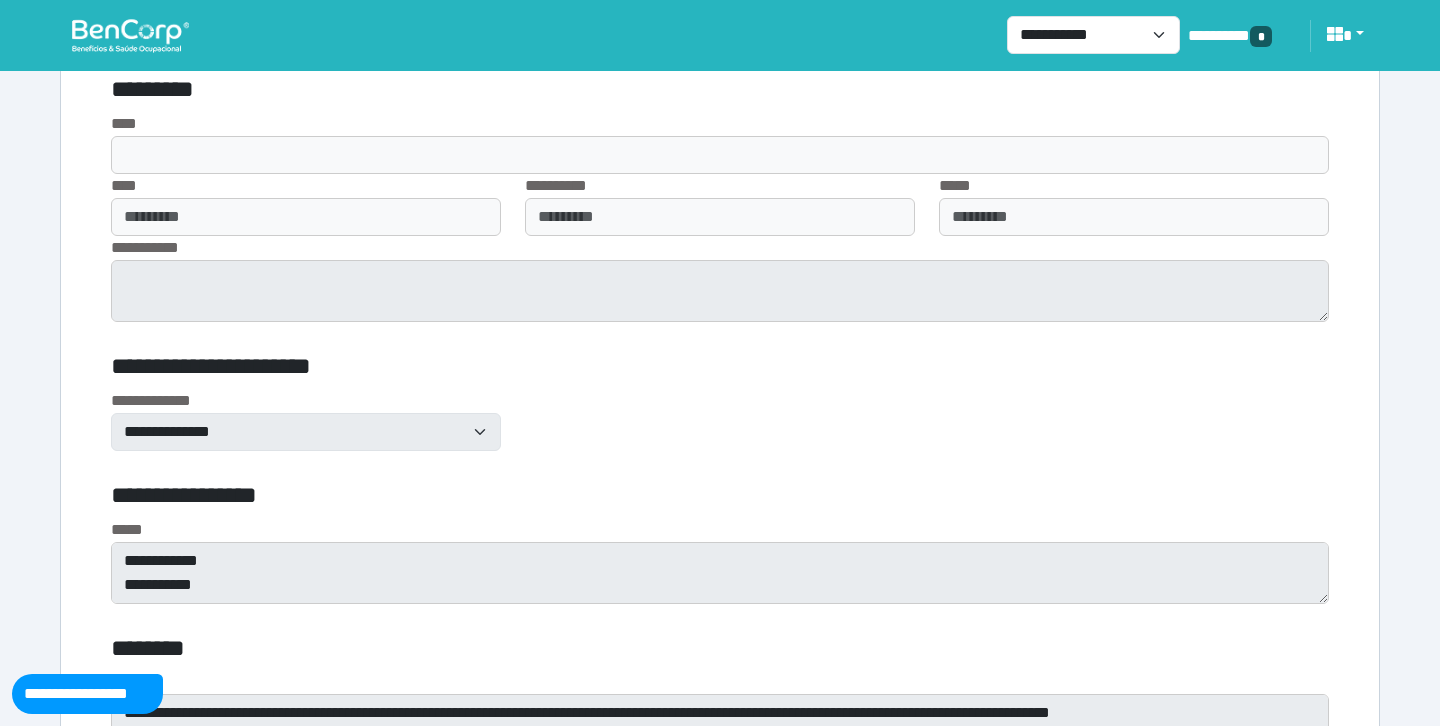 scroll, scrollTop: 5892, scrollLeft: 0, axis: vertical 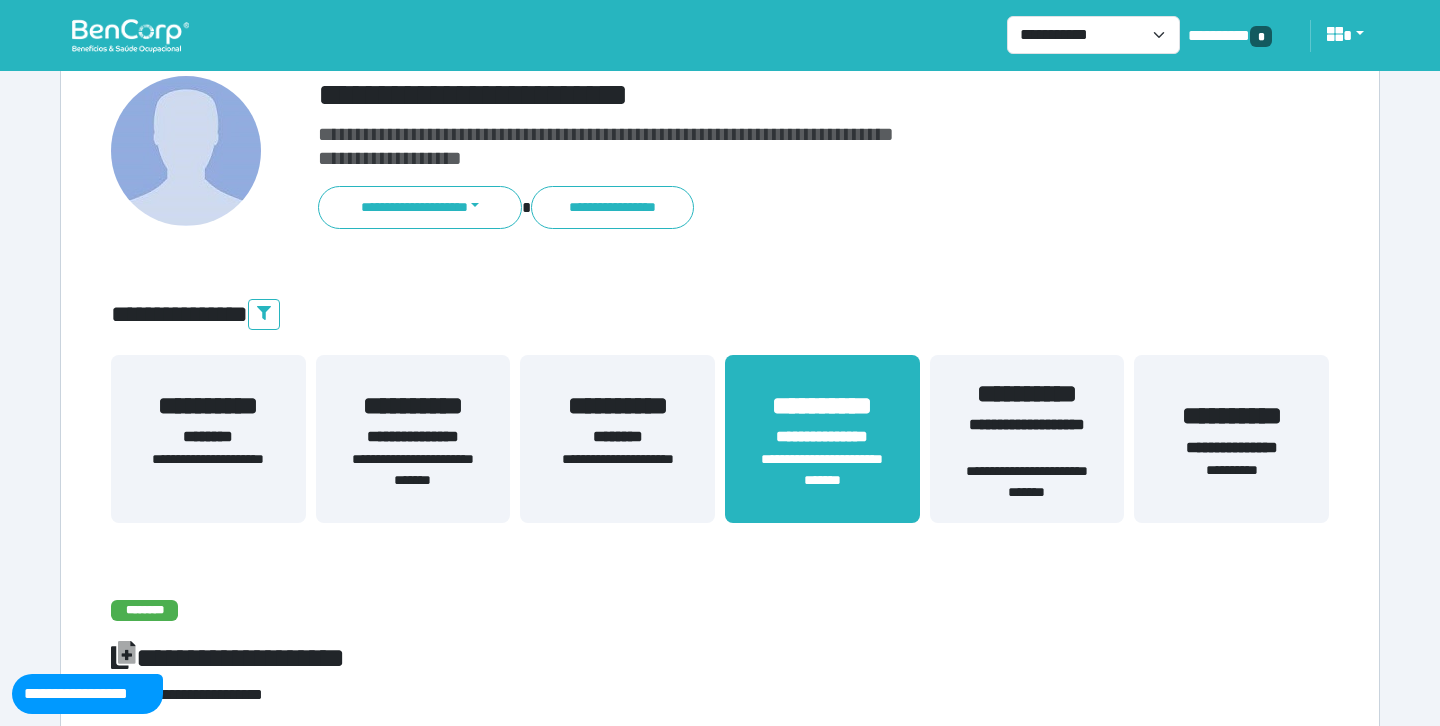 click on "**********" at bounding box center (413, 470) 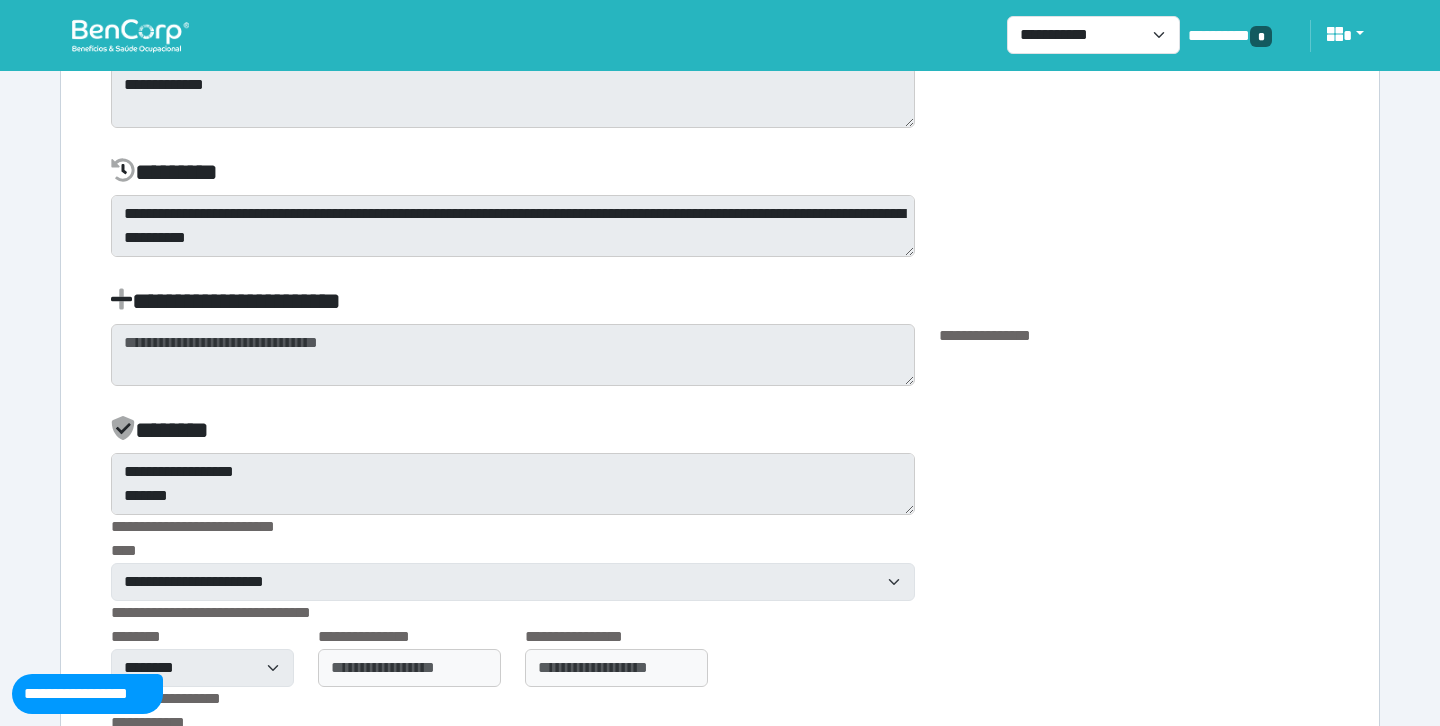 scroll, scrollTop: 4651, scrollLeft: 0, axis: vertical 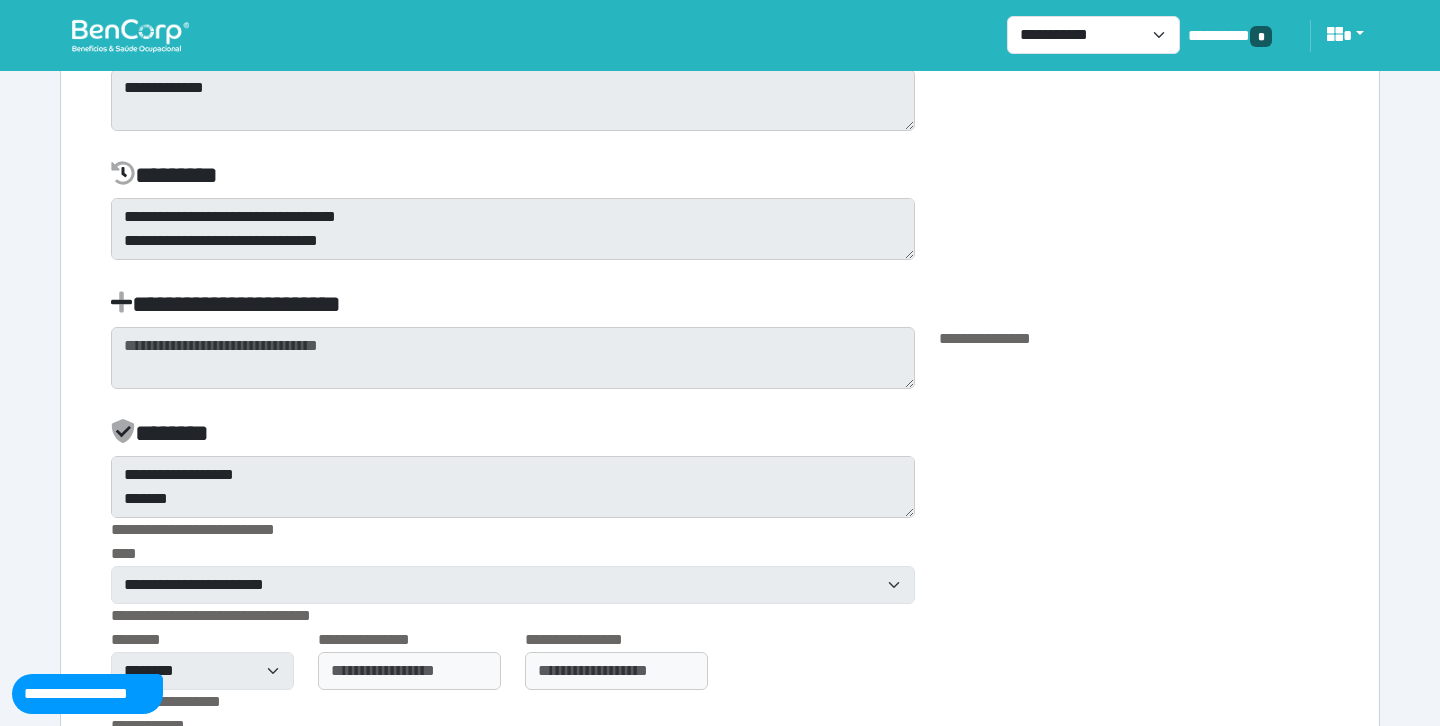click on "**********" at bounding box center [720, -754] 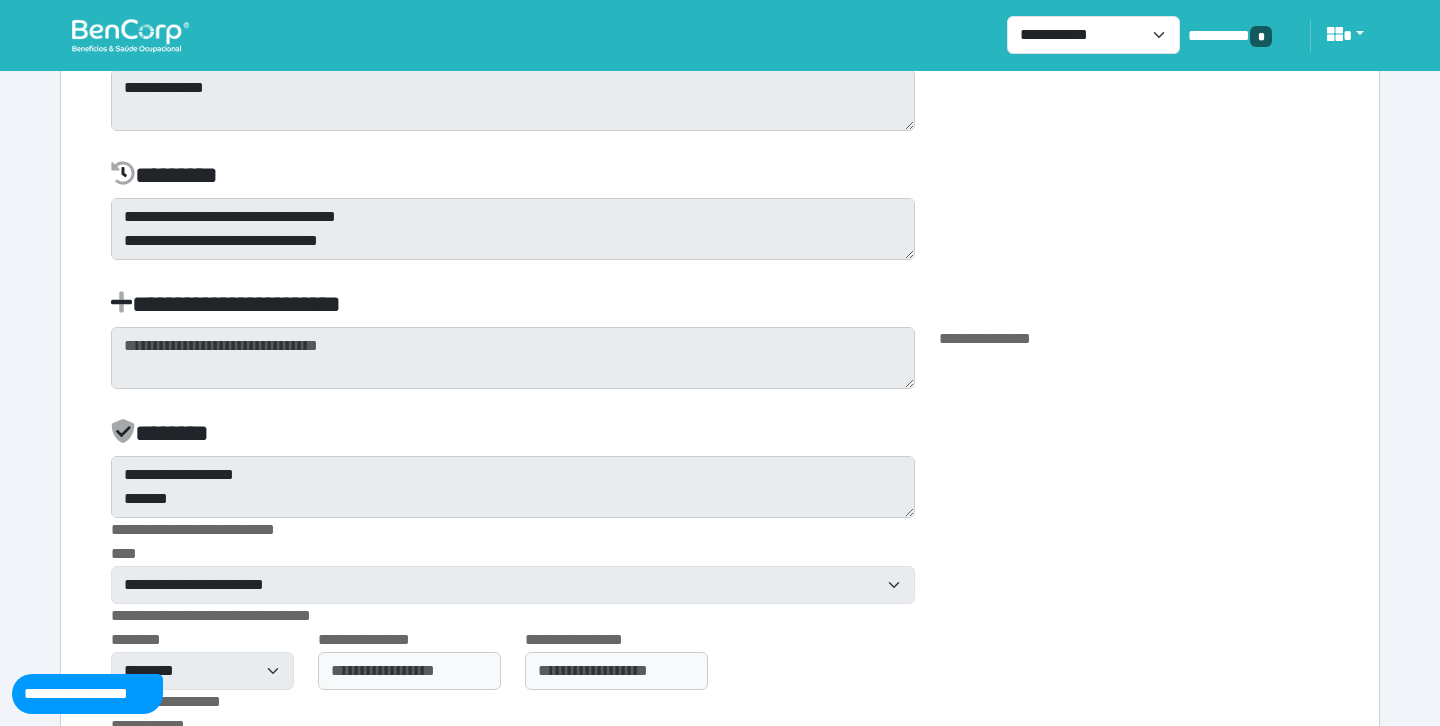 click on "*******" at bounding box center (708, 437) 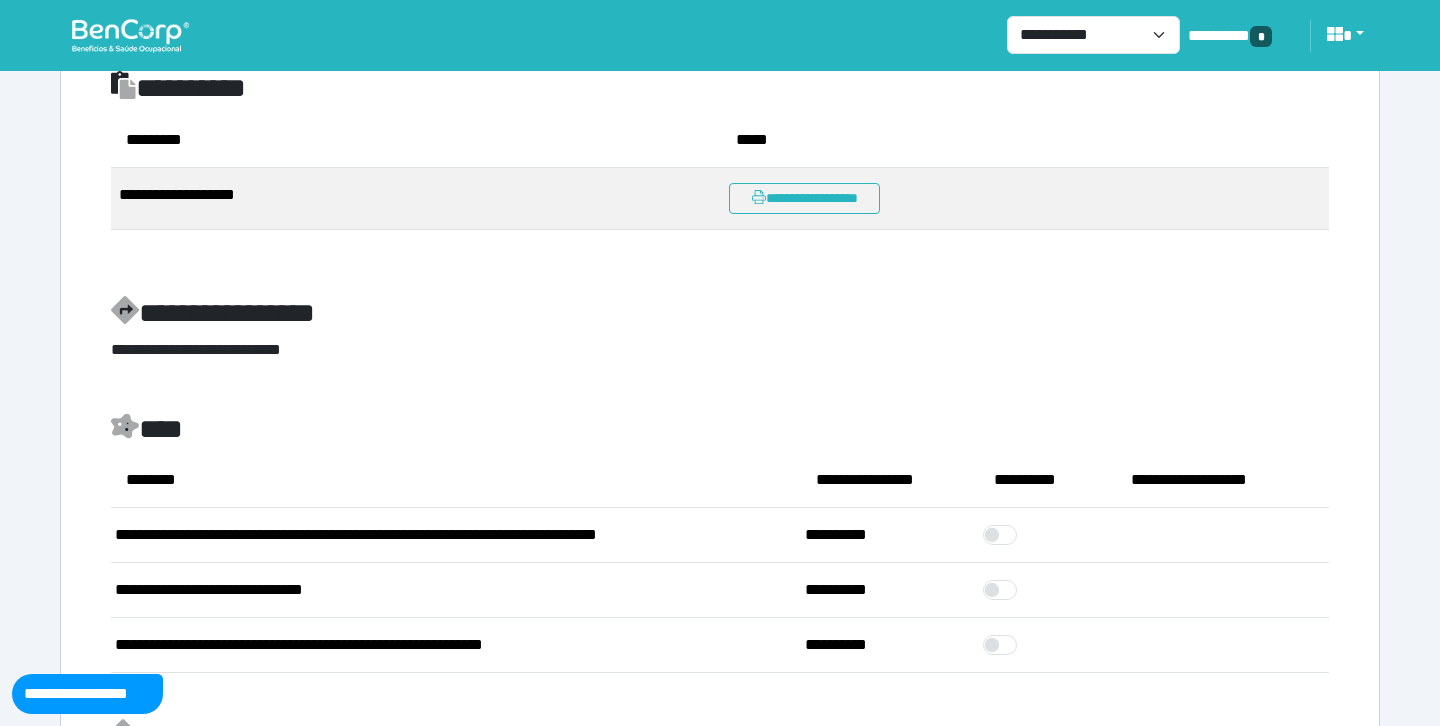 scroll, scrollTop: 0, scrollLeft: 0, axis: both 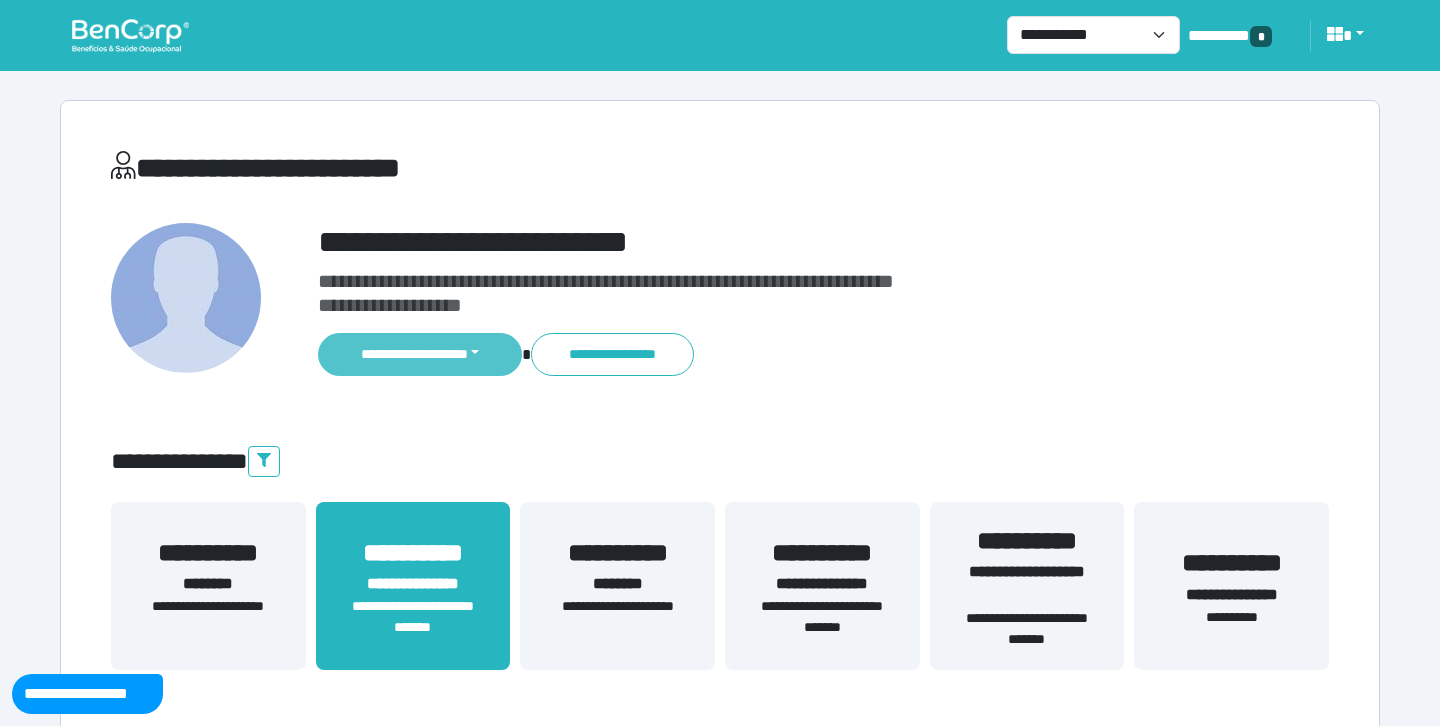 click on "**********" at bounding box center [420, 354] 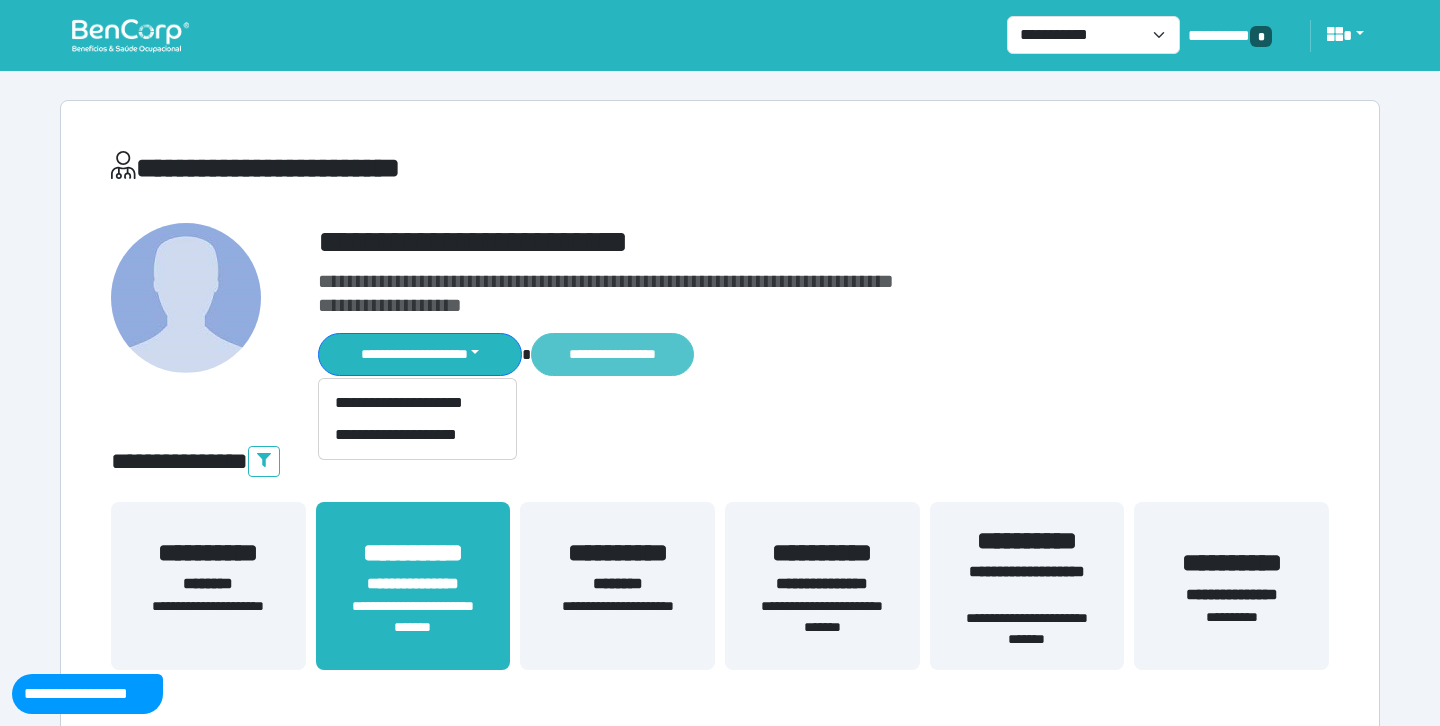 click on "**********" at bounding box center (612, 354) 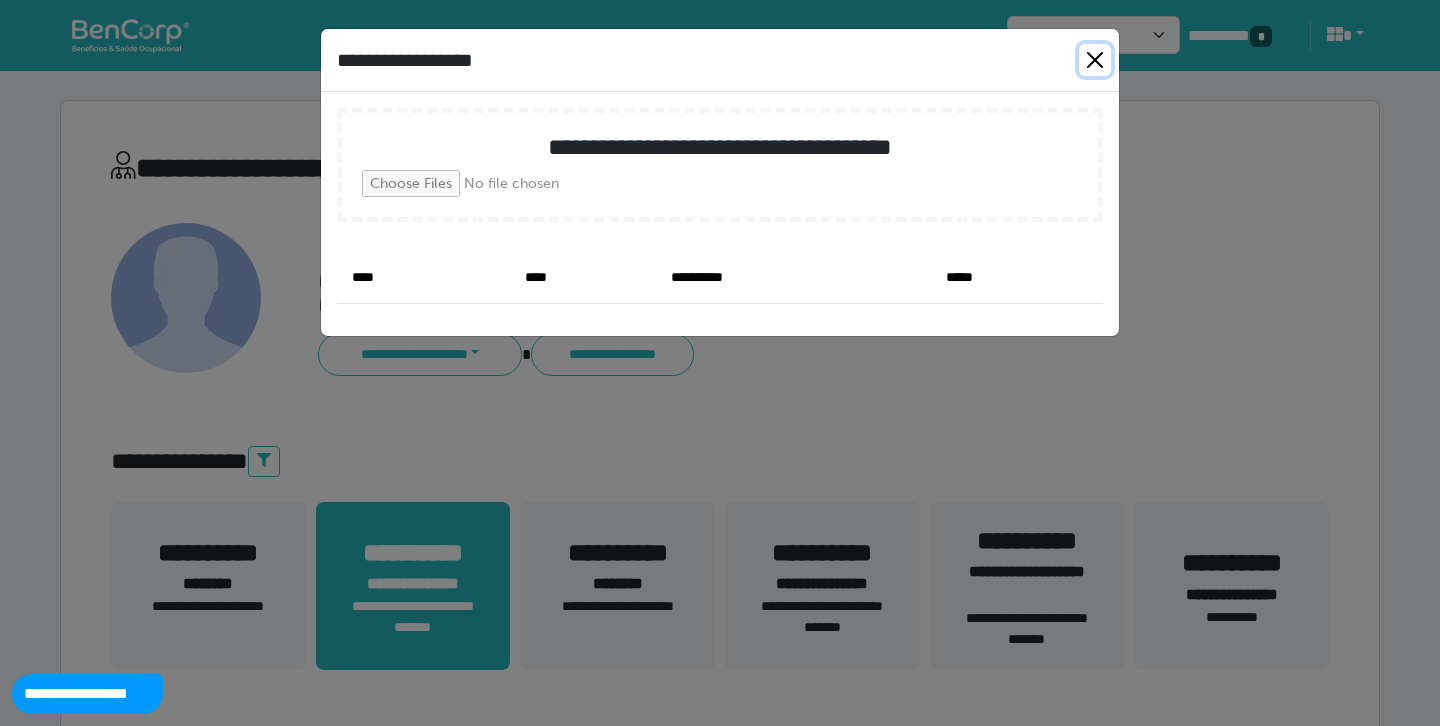 click at bounding box center [1095, 60] 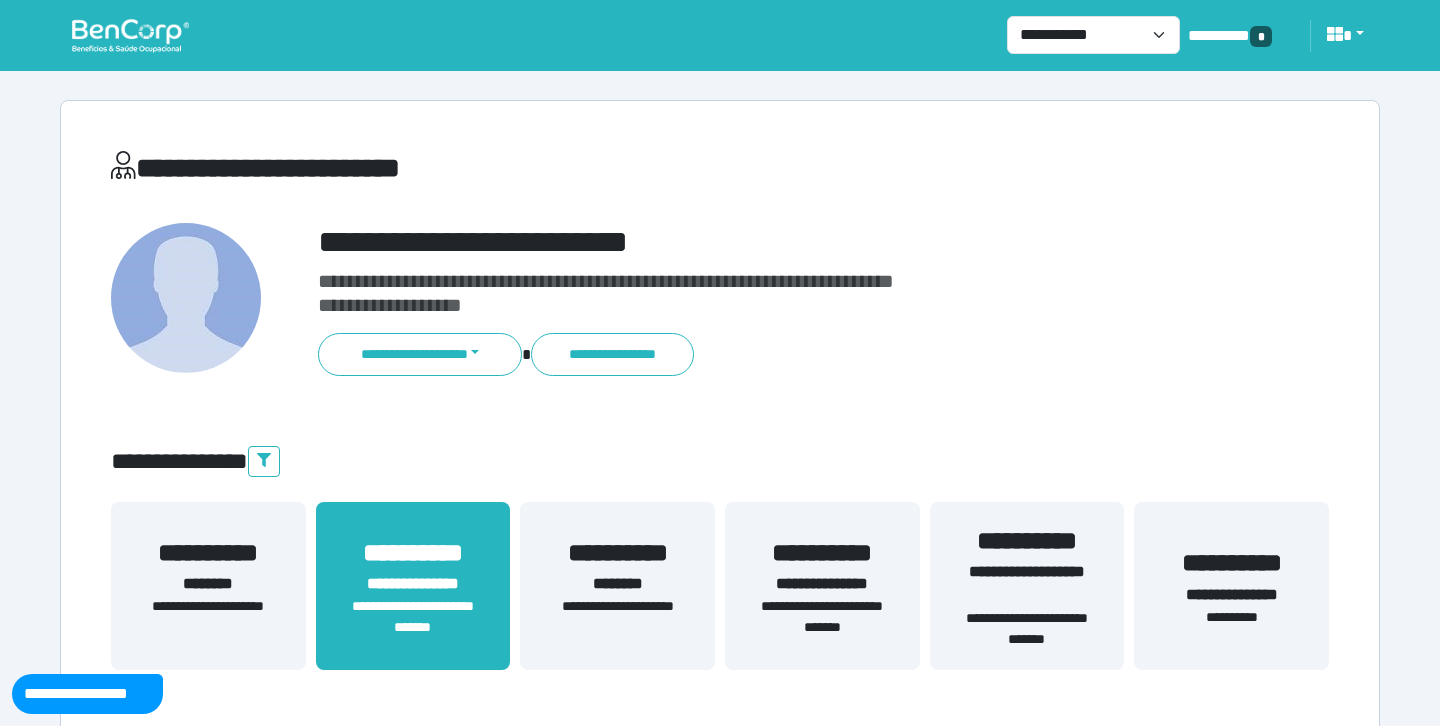 click on "**********" at bounding box center (1027, 541) 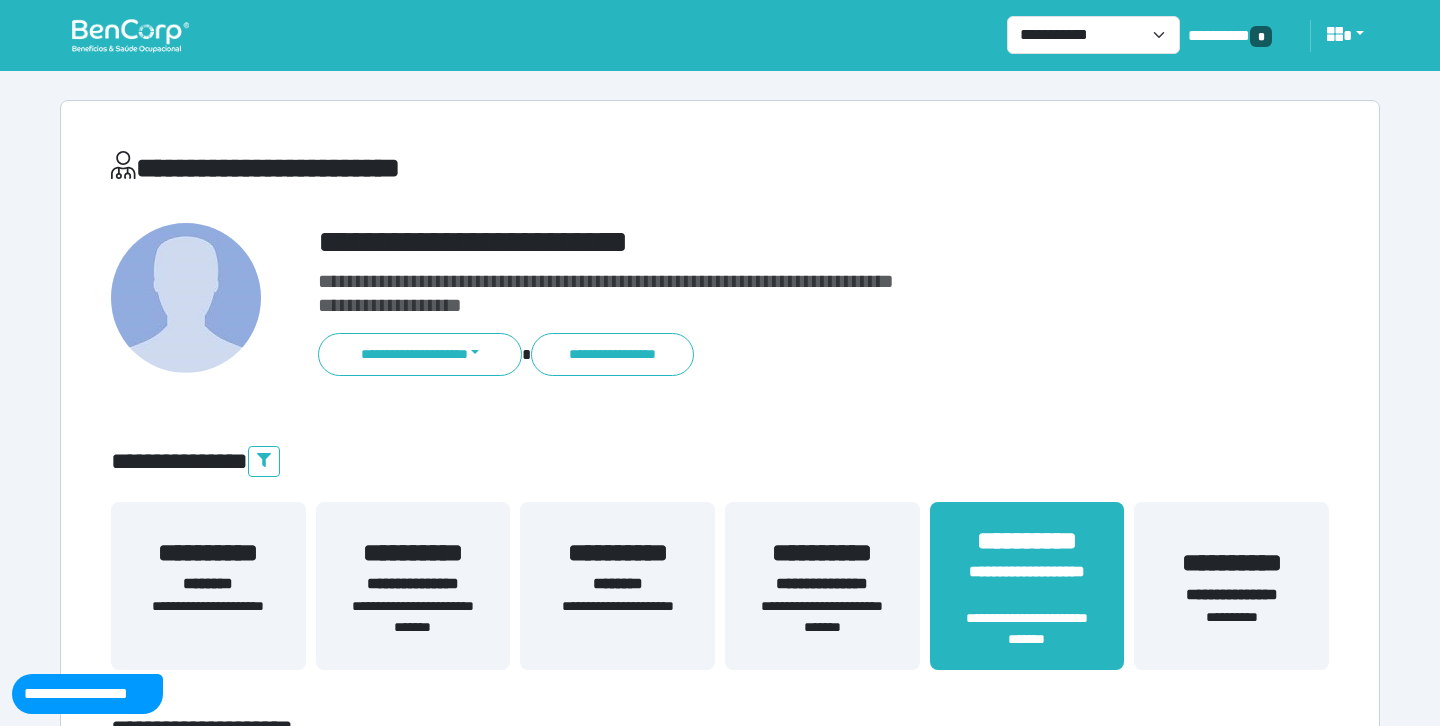 click on "**********" at bounding box center [720, 4354] 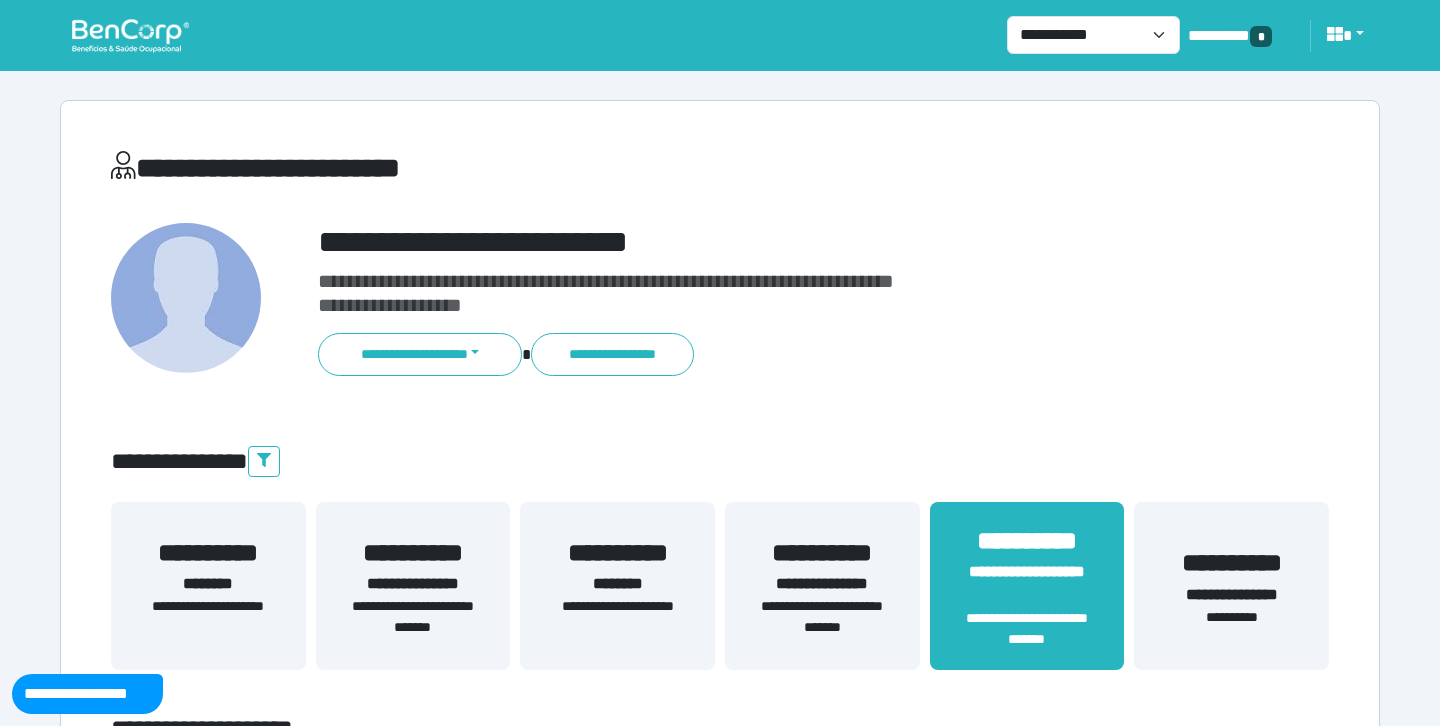 click on "**********" at bounding box center [720, 4354] 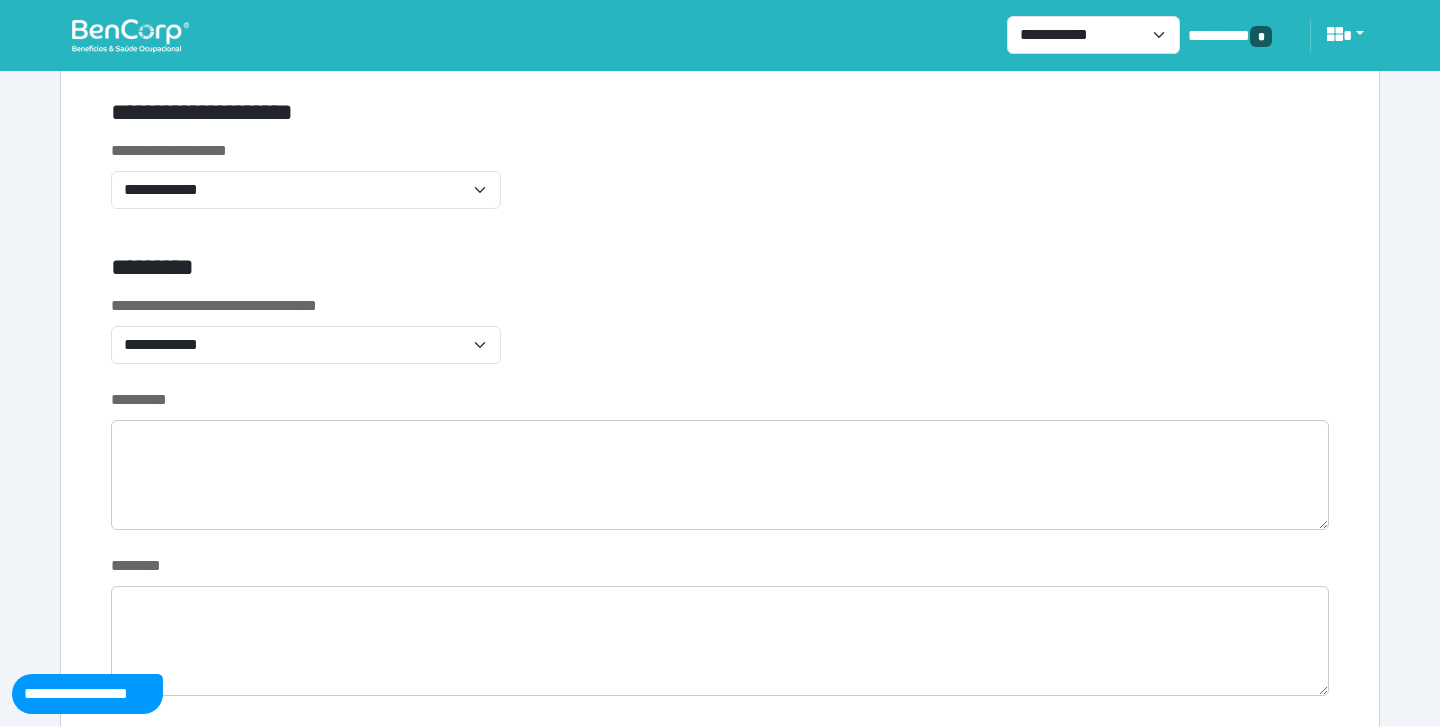 scroll, scrollTop: 651, scrollLeft: 0, axis: vertical 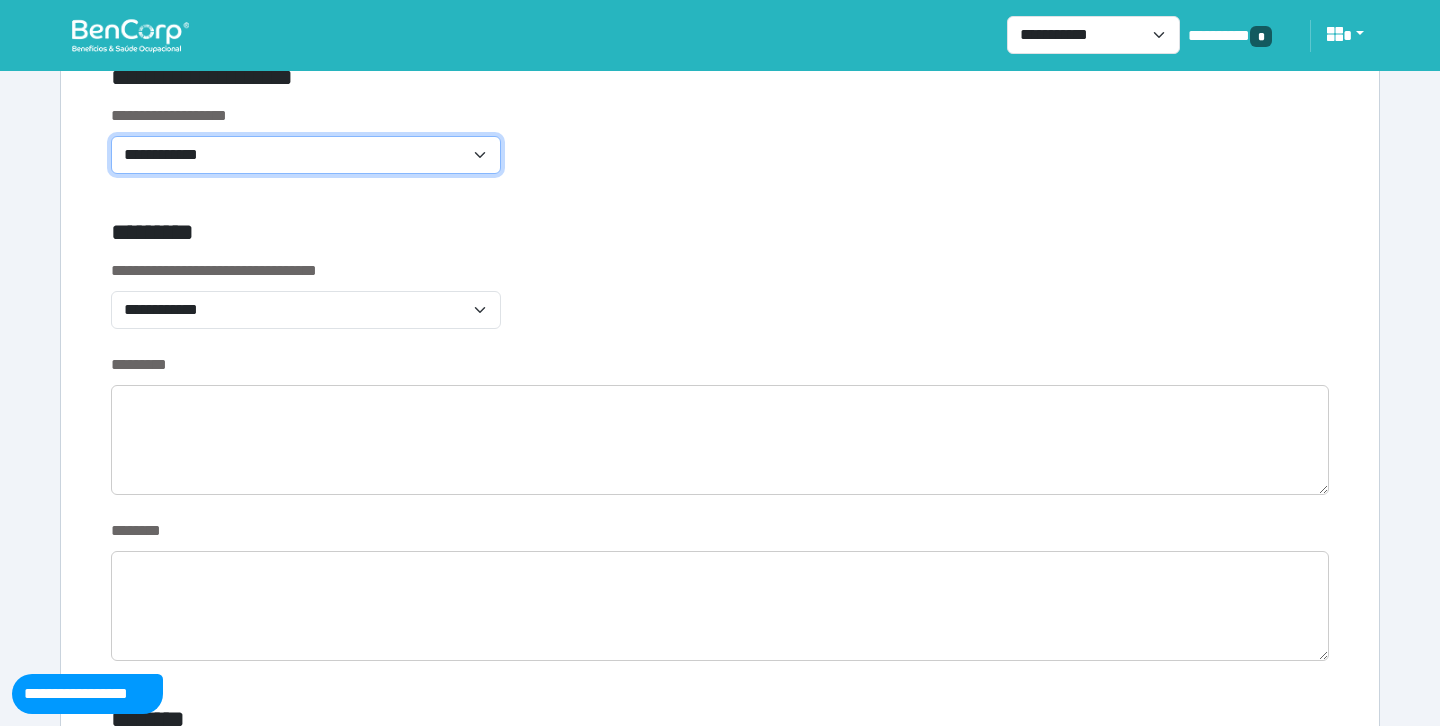 click on "**********" at bounding box center [306, 155] 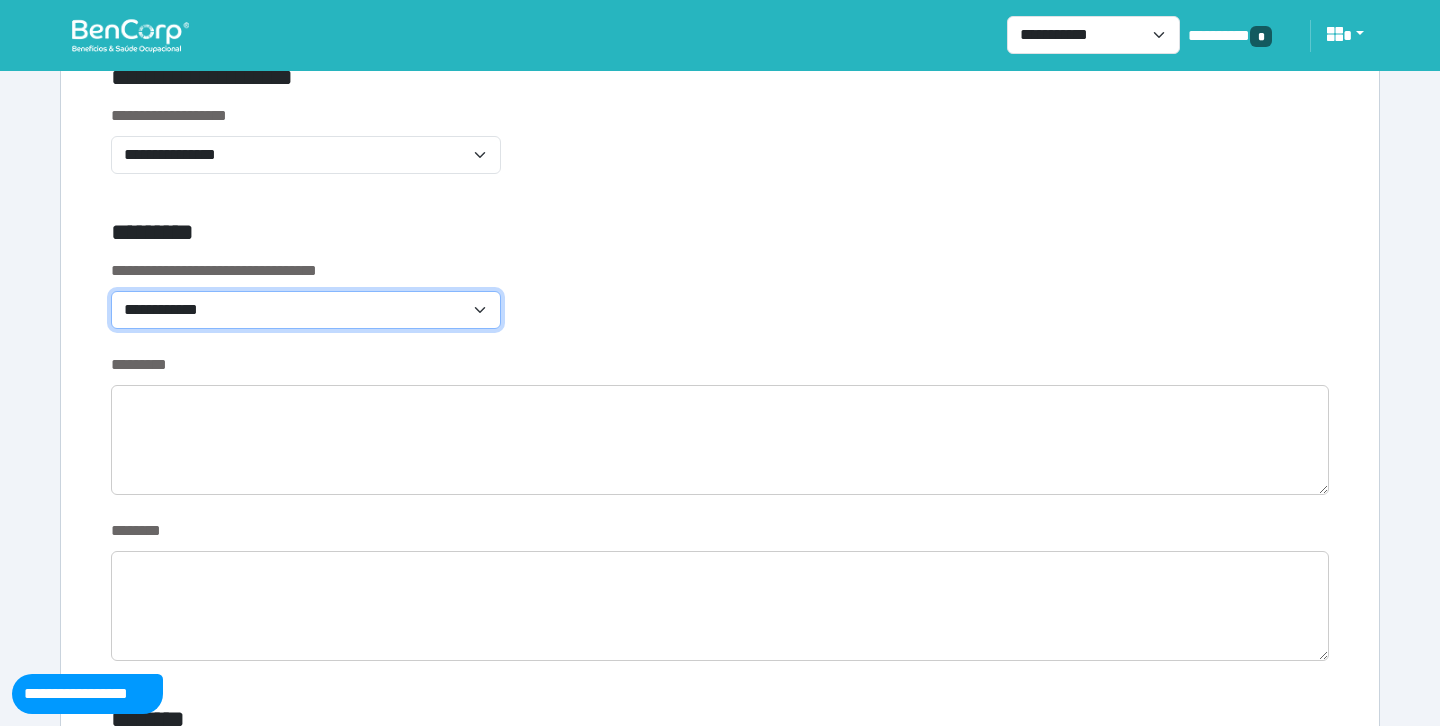 click on "**********" at bounding box center [306, 310] 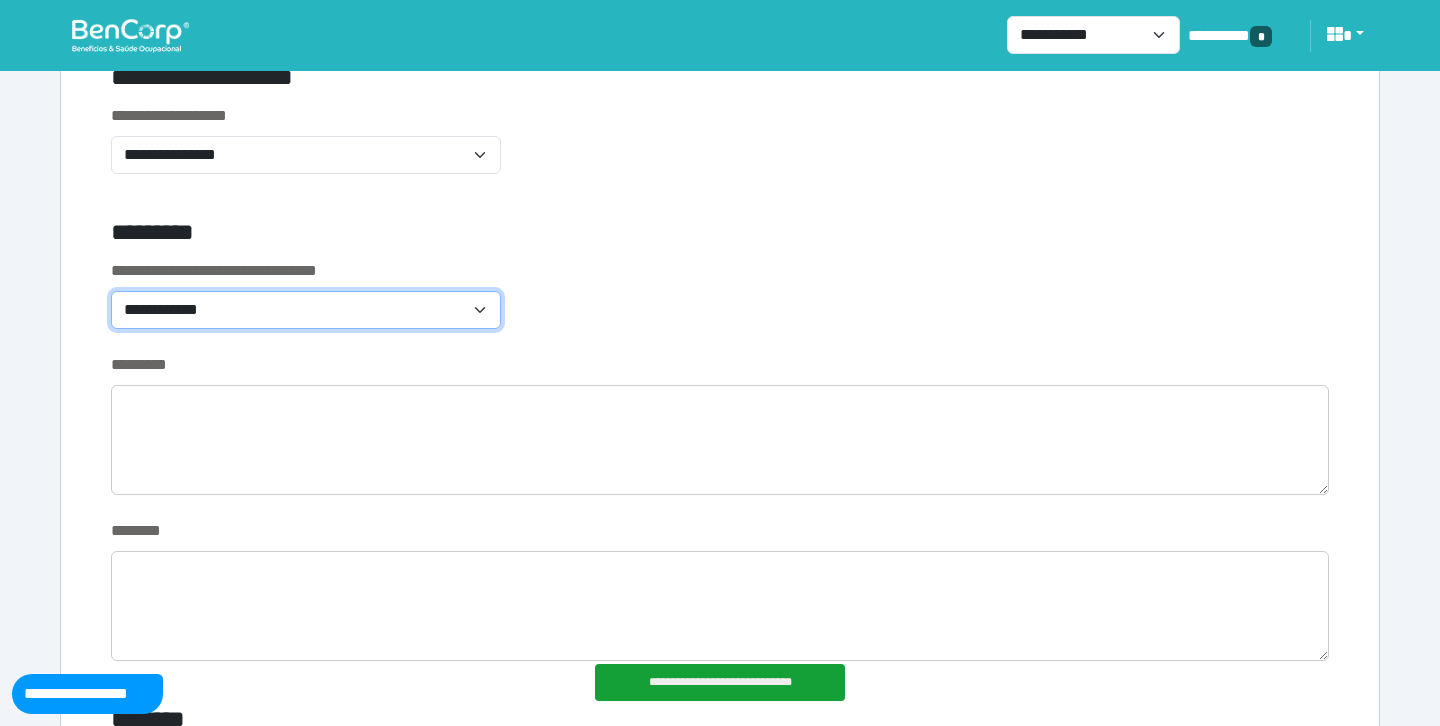 select on "*******" 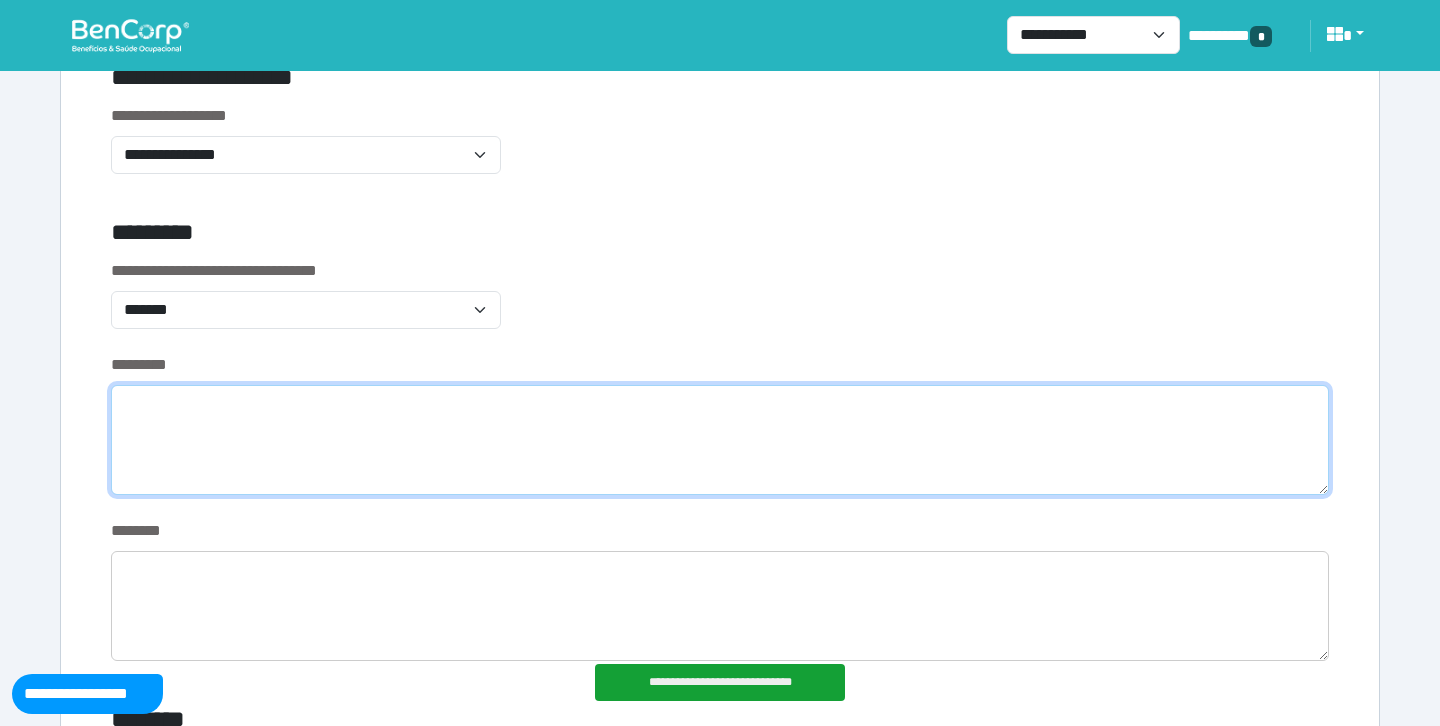 click at bounding box center [720, 440] 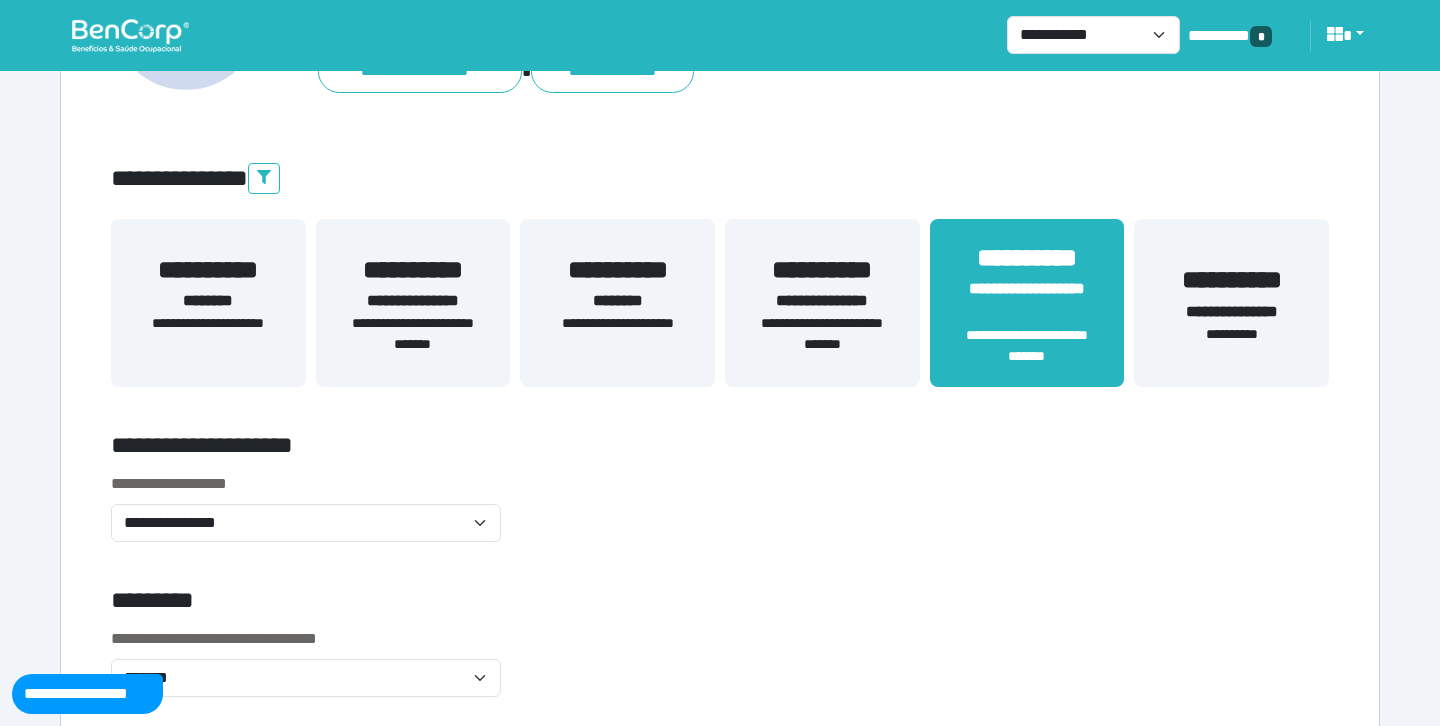 scroll, scrollTop: 0, scrollLeft: 0, axis: both 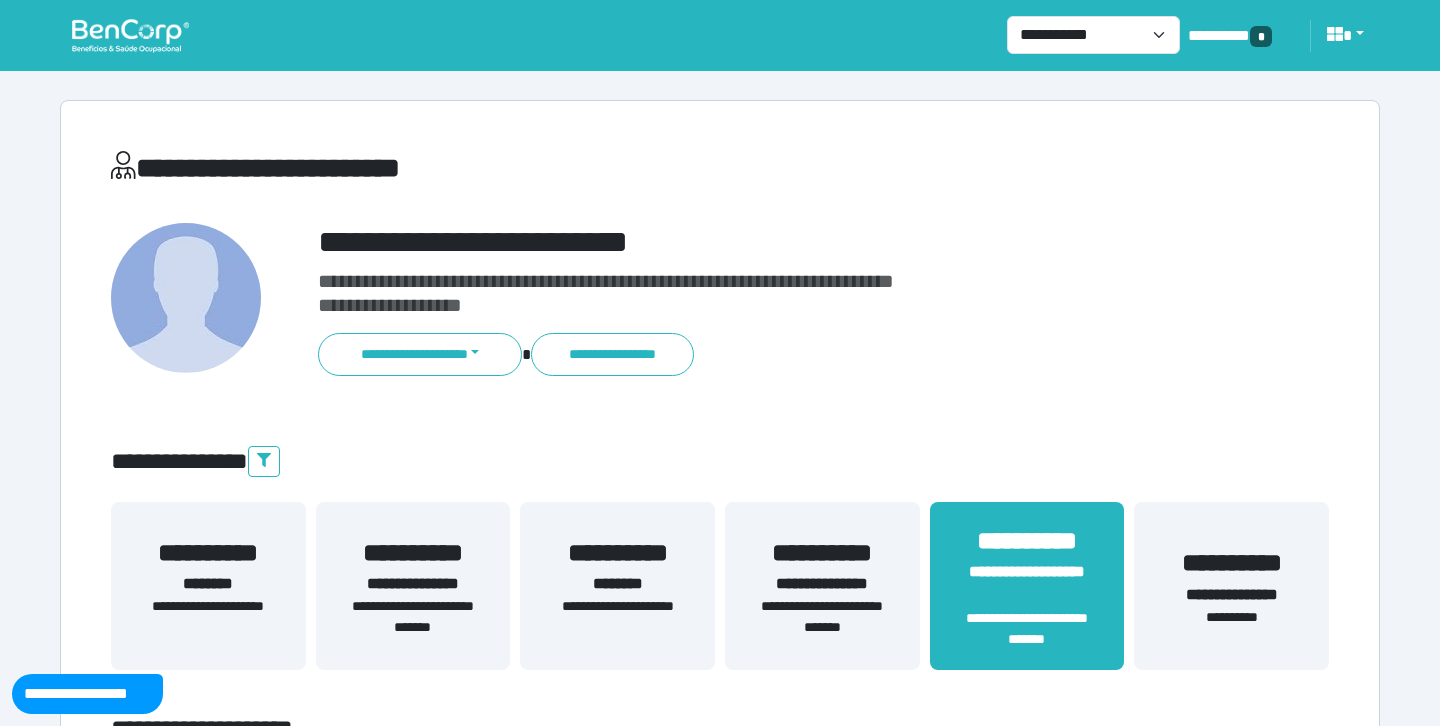 click on "**********" at bounding box center [772, 242] 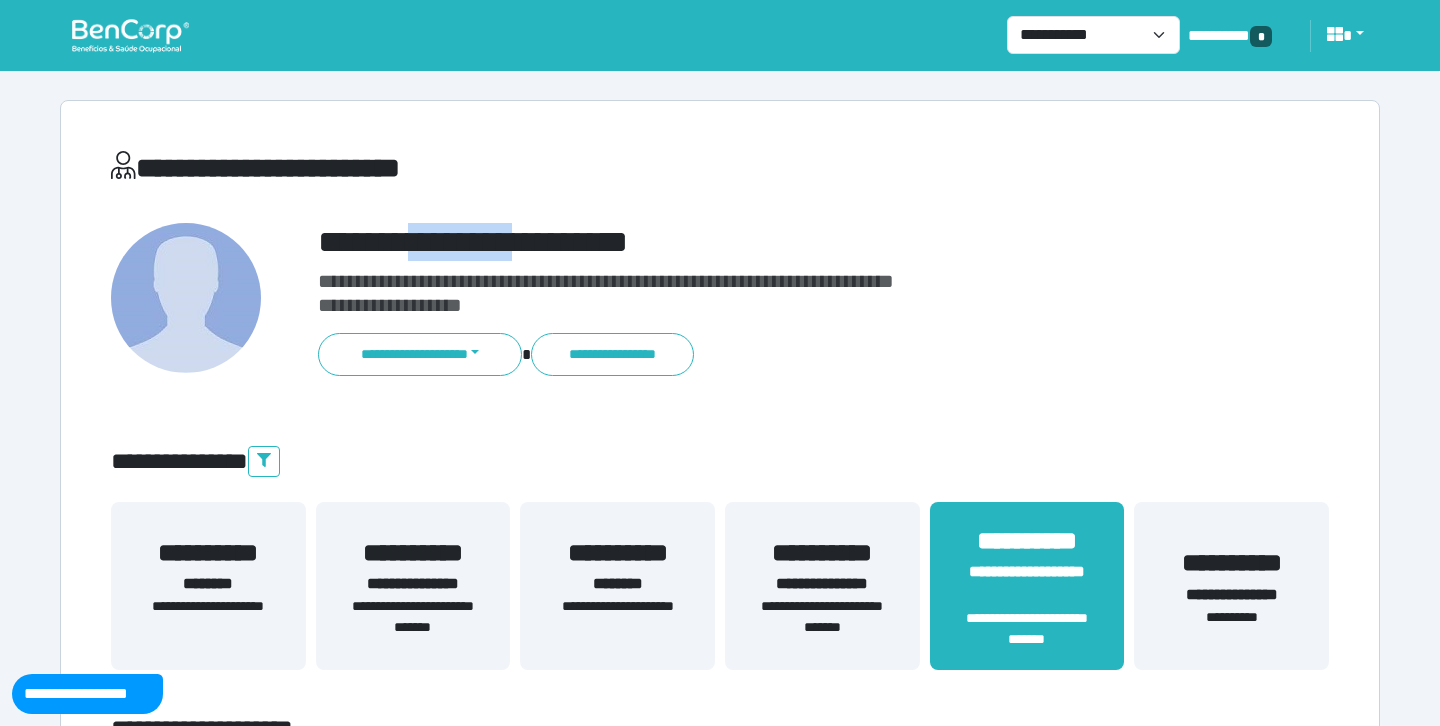 click on "**********" at bounding box center (772, 242) 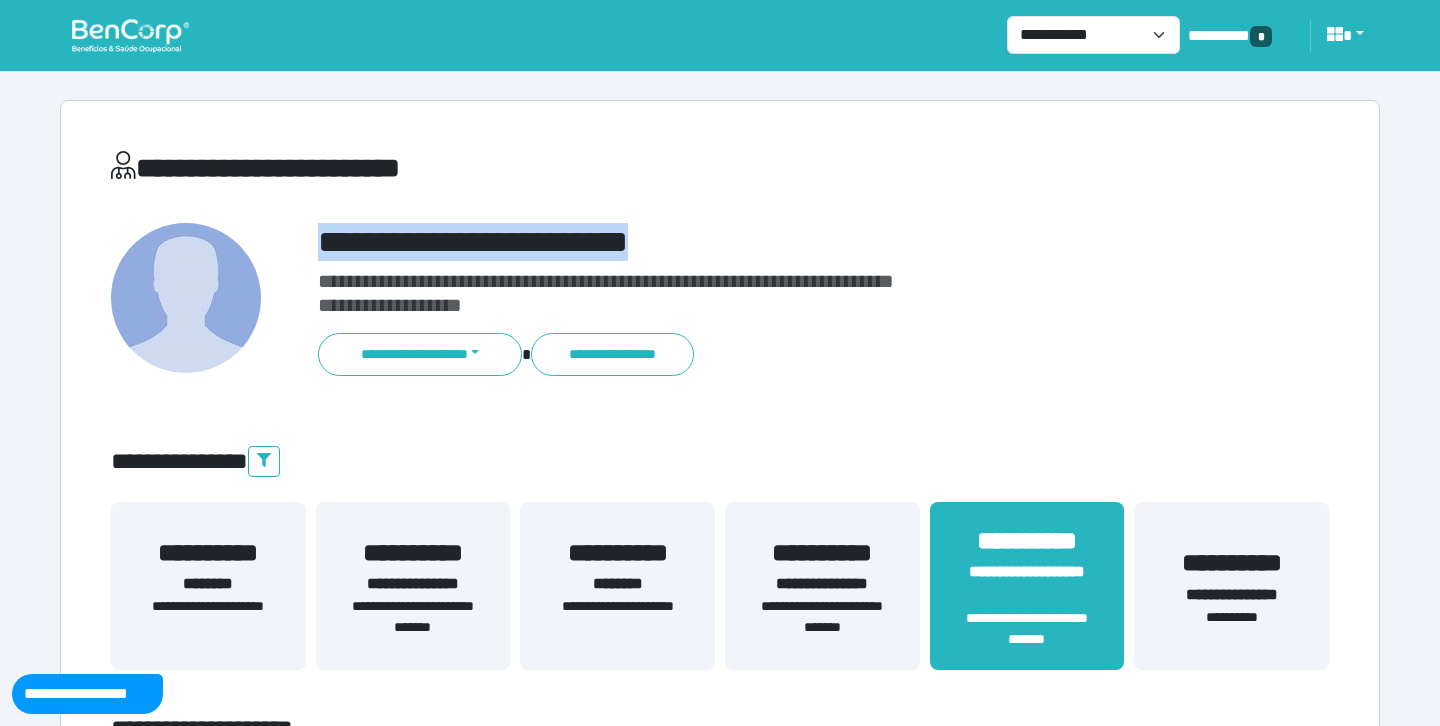 click on "**********" at bounding box center (772, 242) 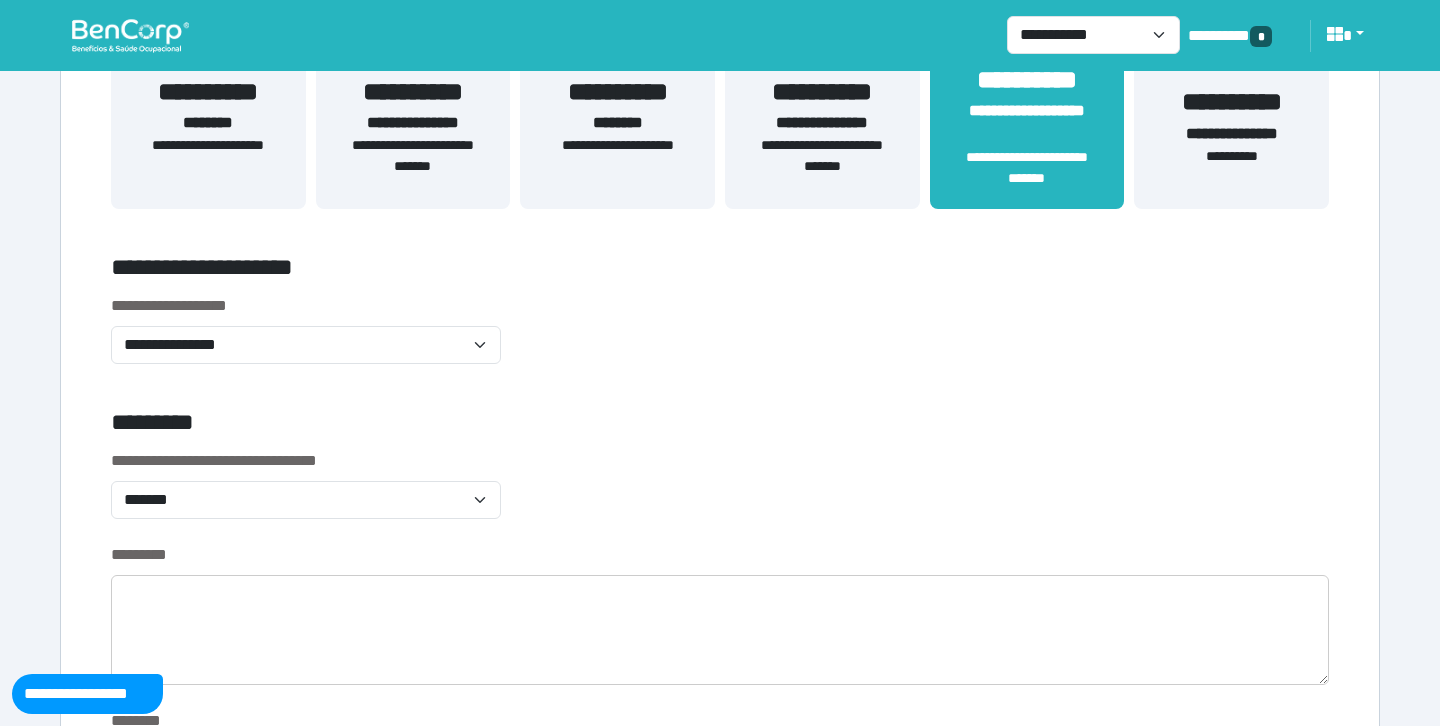 scroll, scrollTop: 518, scrollLeft: 0, axis: vertical 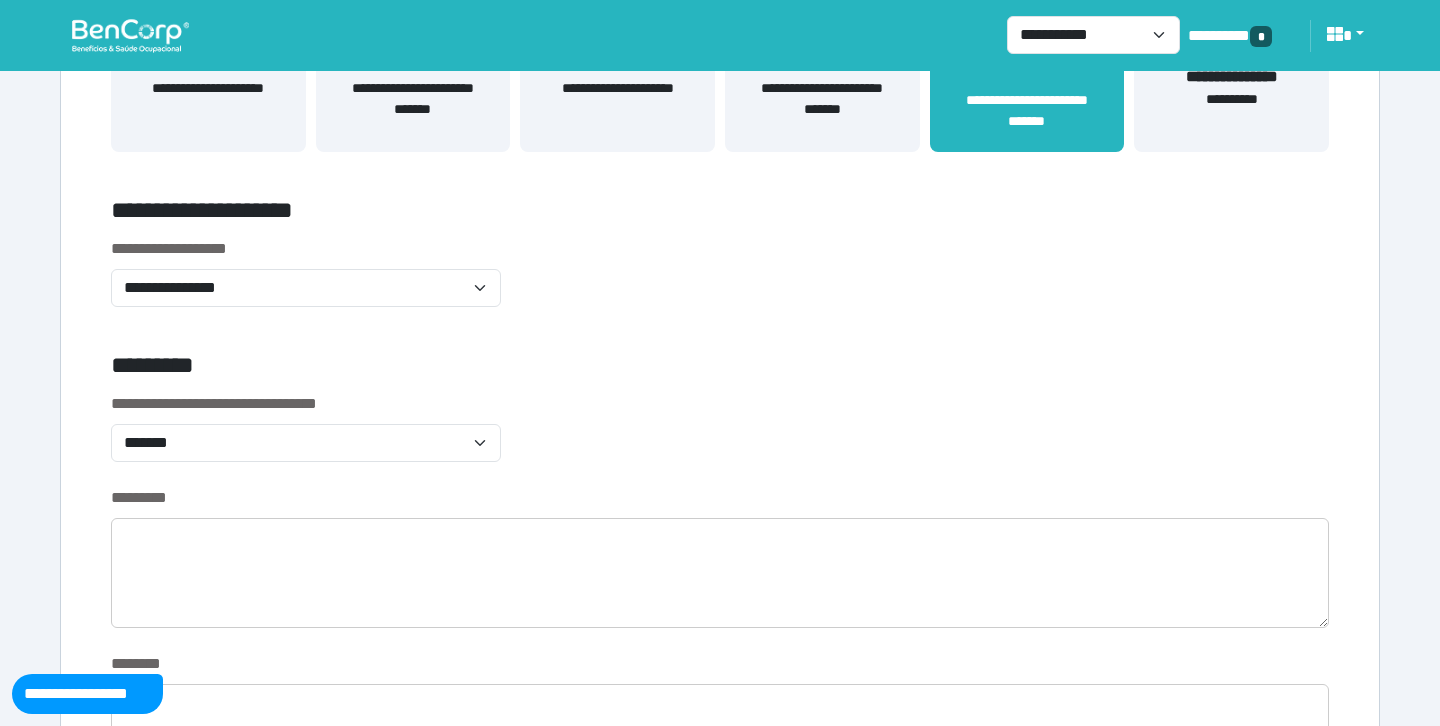 click on "**********" at bounding box center (720, 284) 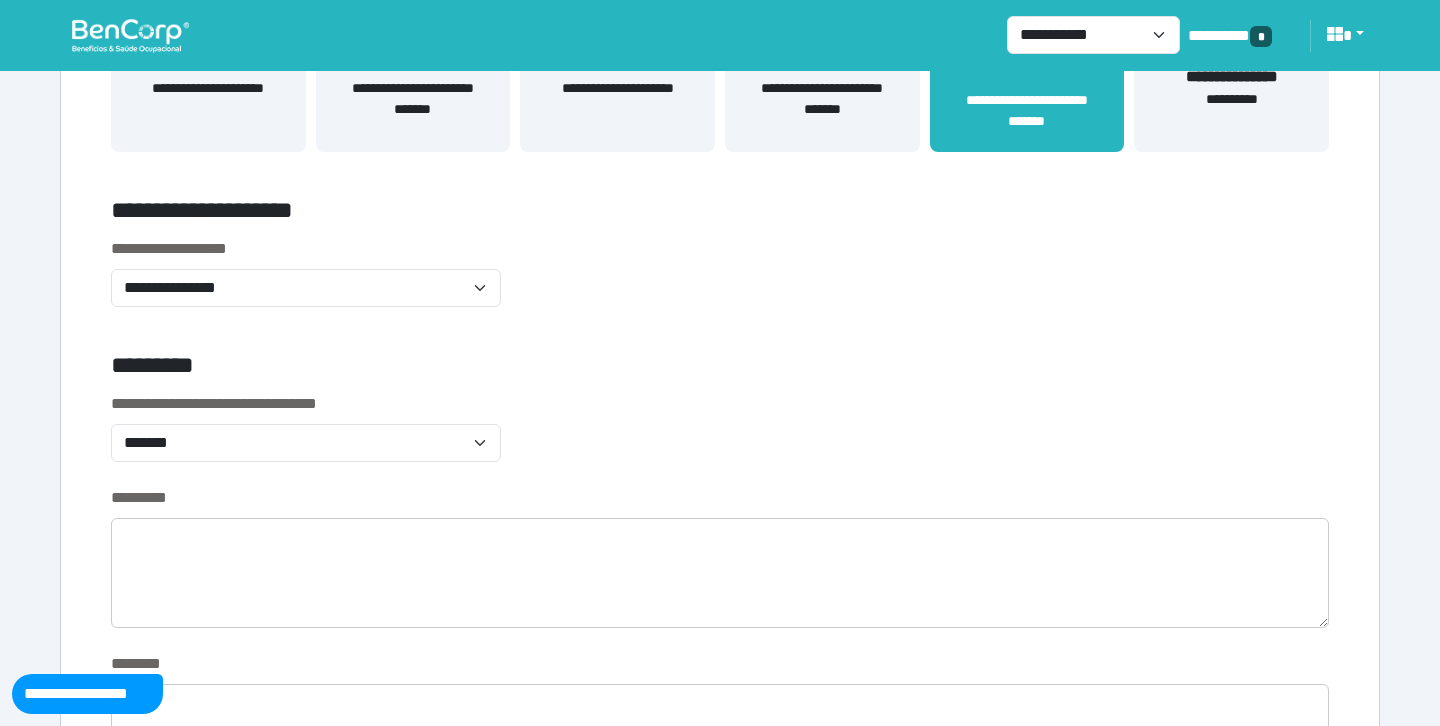 click on "**********" at bounding box center (720, 284) 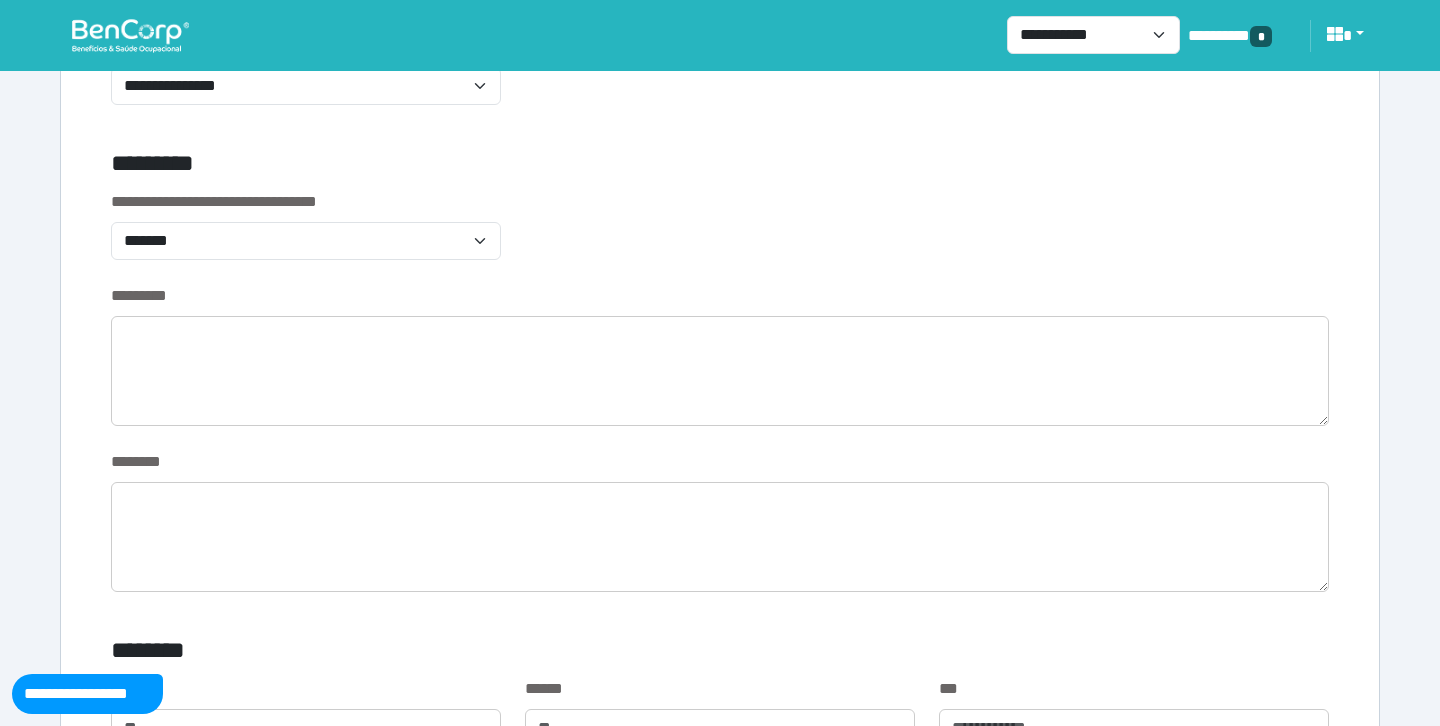 scroll, scrollTop: 721, scrollLeft: 0, axis: vertical 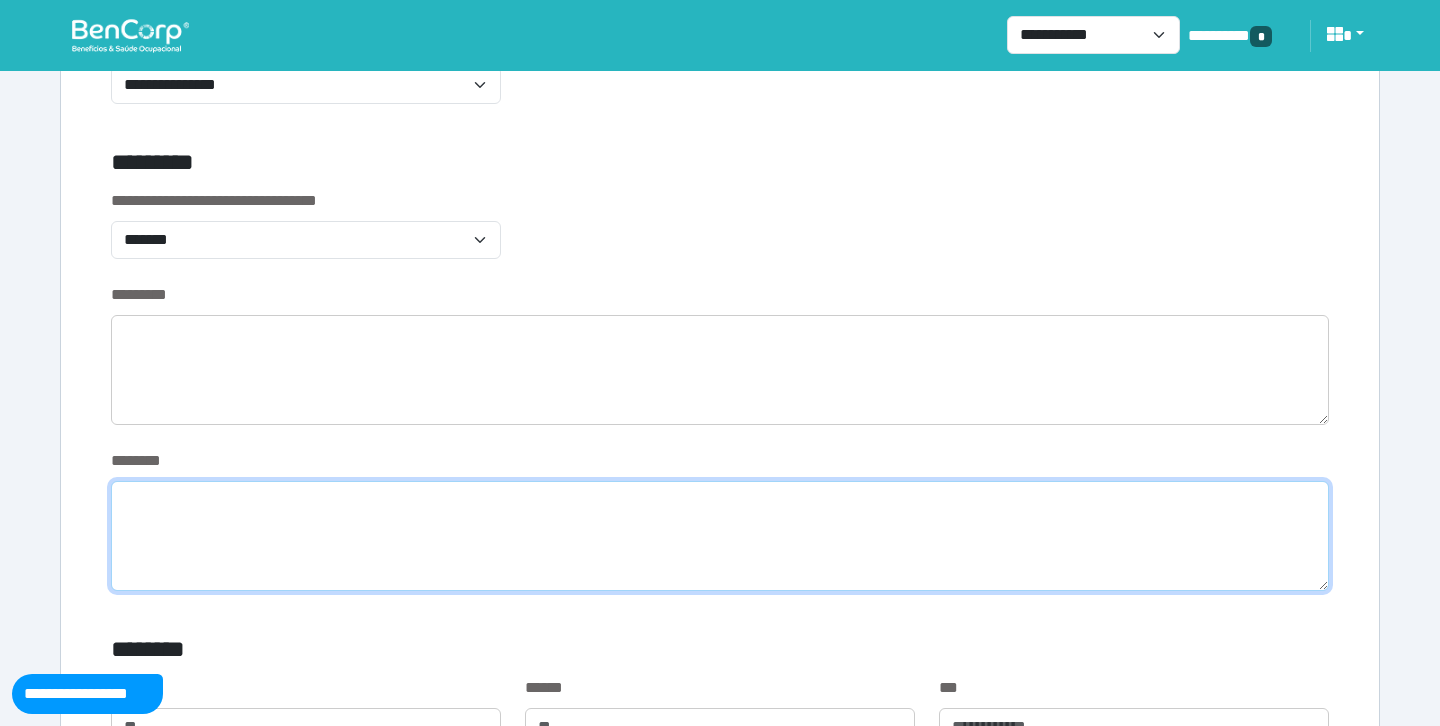click at bounding box center [720, 536] 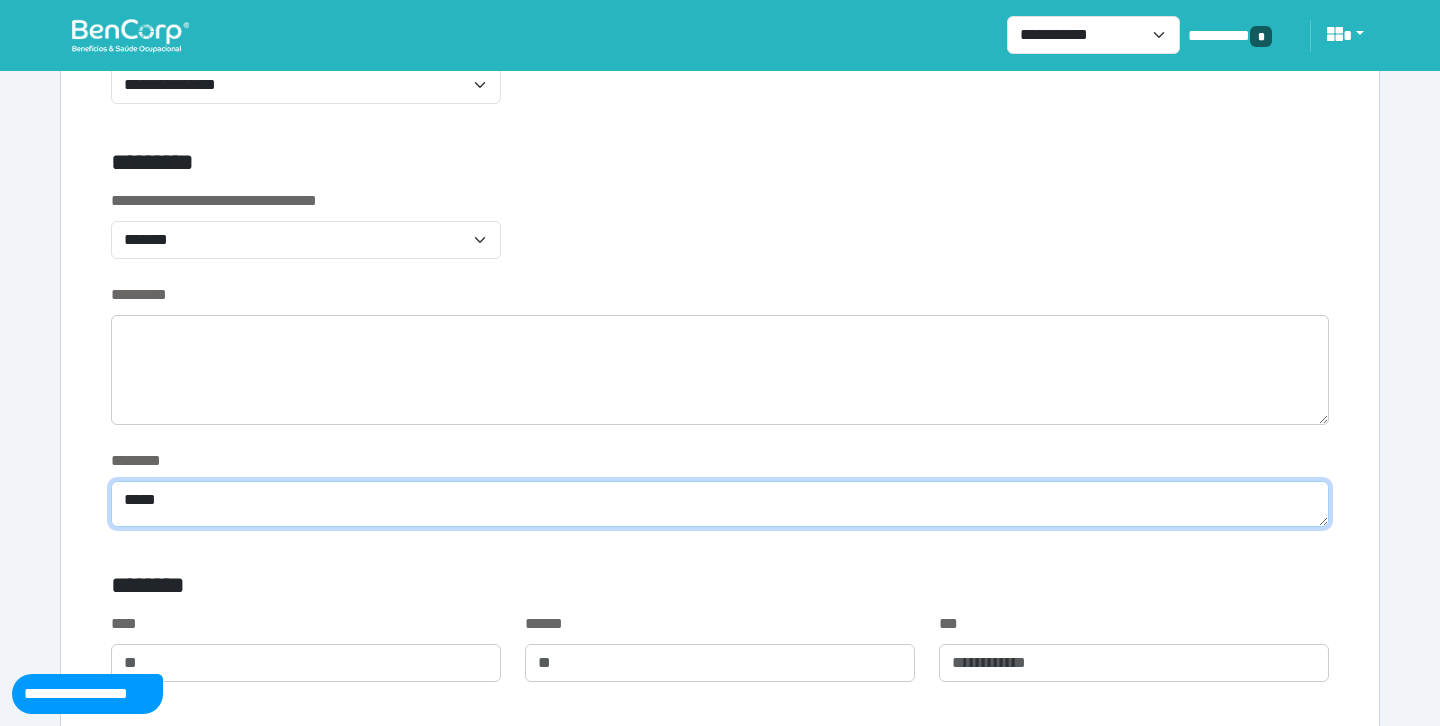 type on "****" 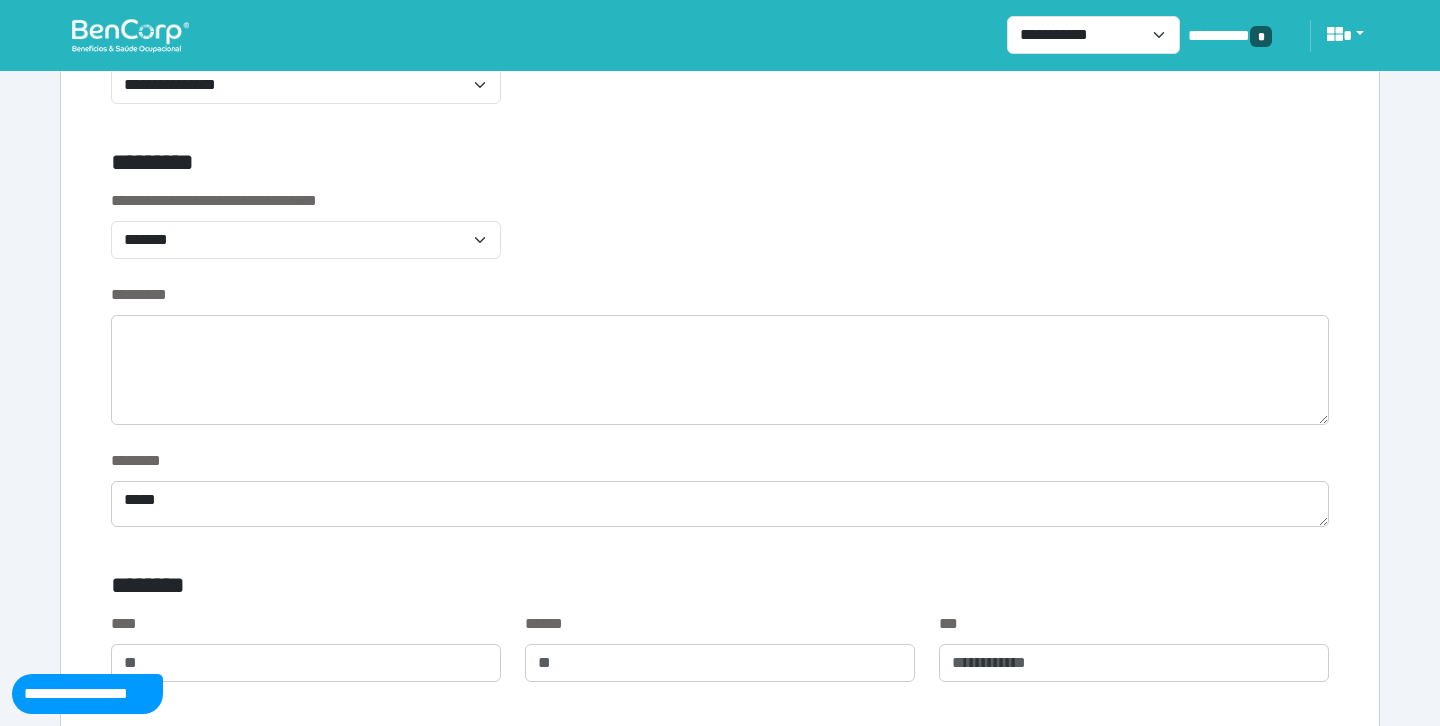 click on "**********" at bounding box center (720, 236) 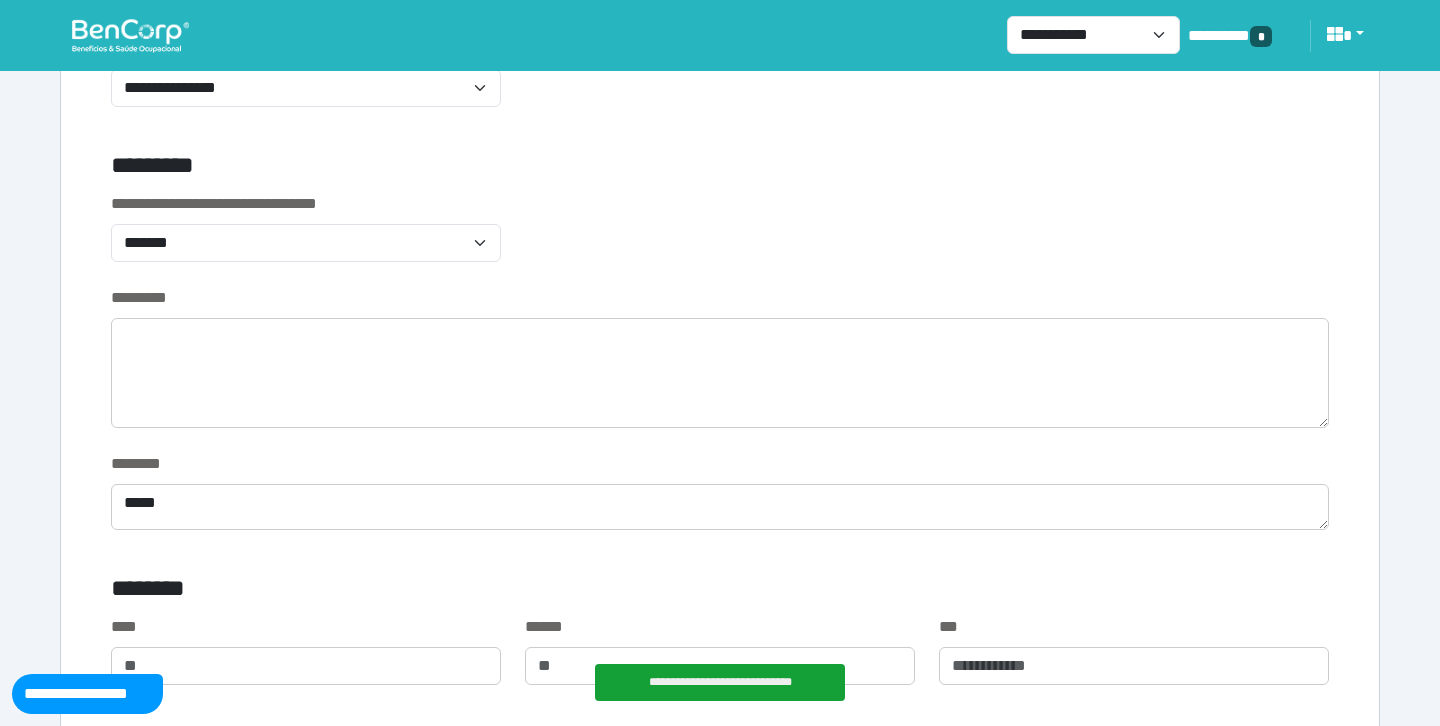 scroll, scrollTop: 706, scrollLeft: 0, axis: vertical 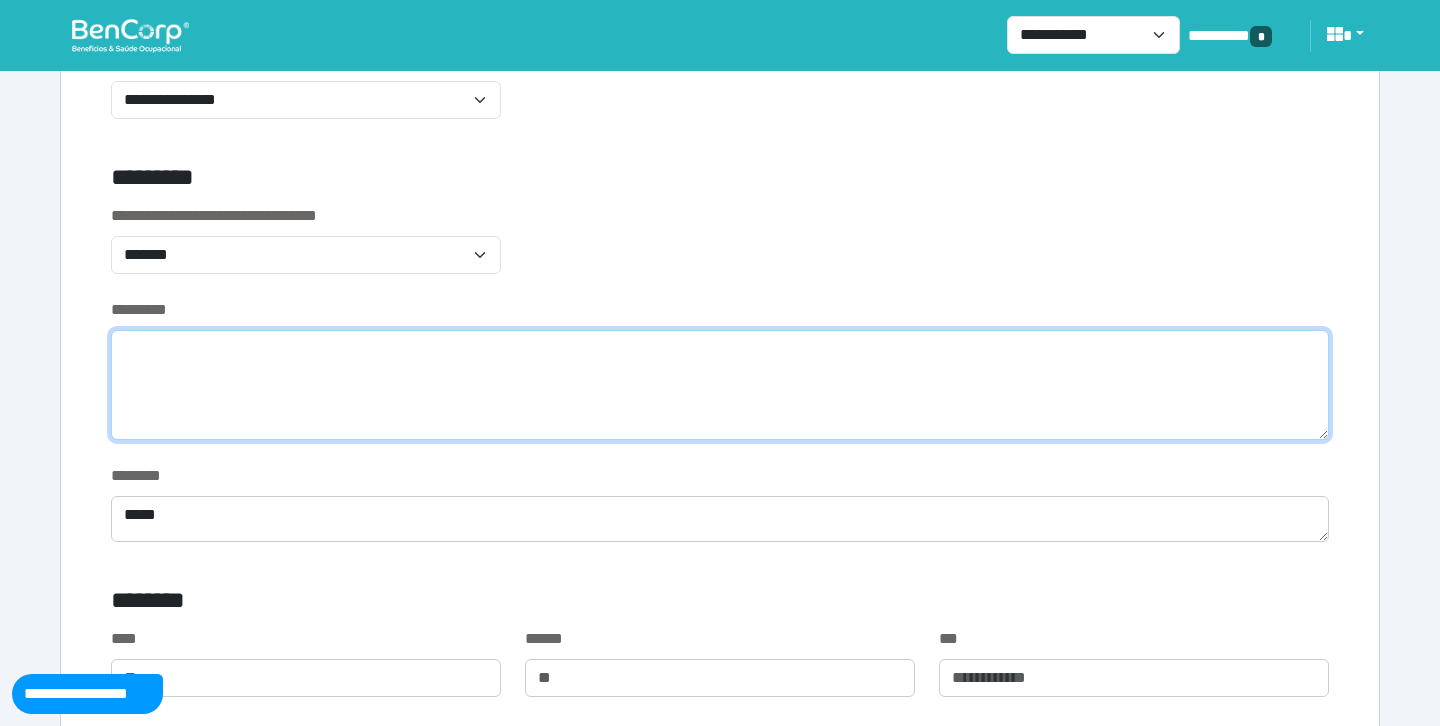 click at bounding box center [720, 385] 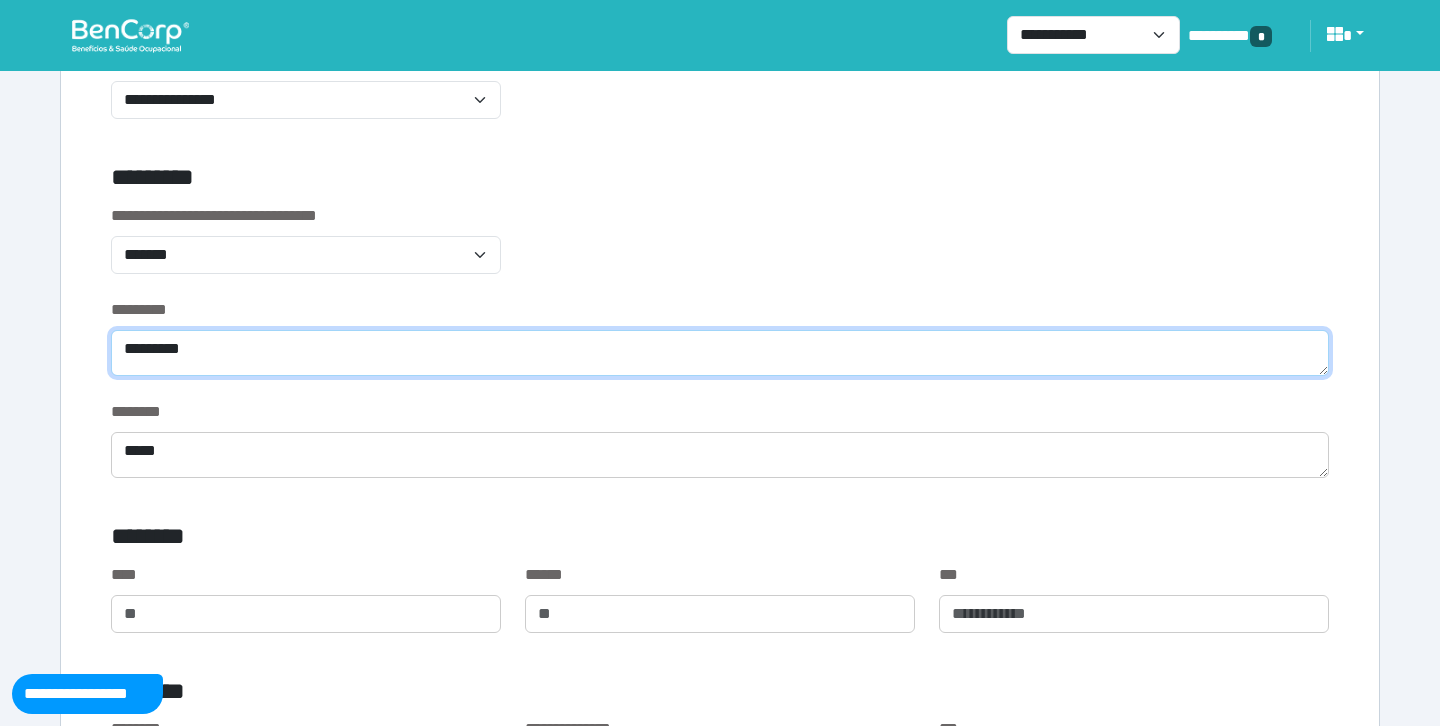 type on "********" 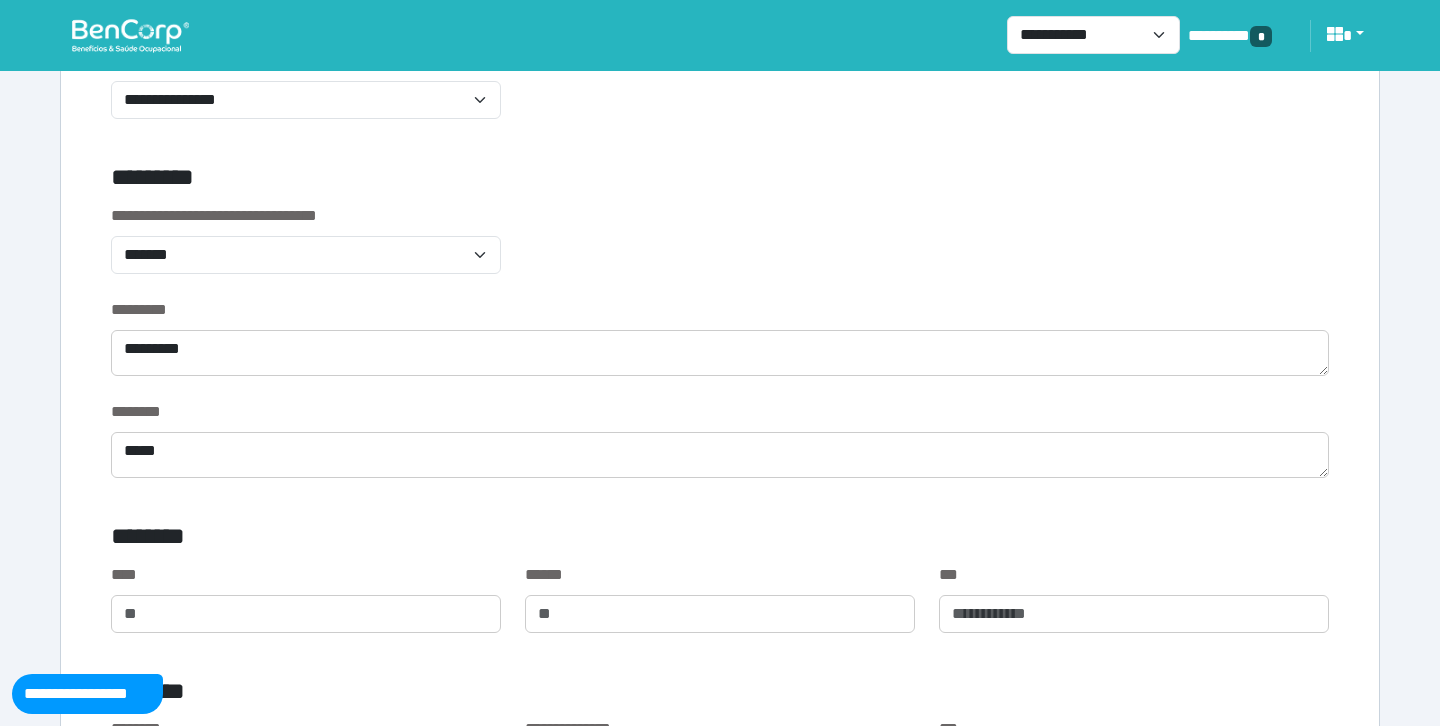 click on "**********" at bounding box center (720, 251) 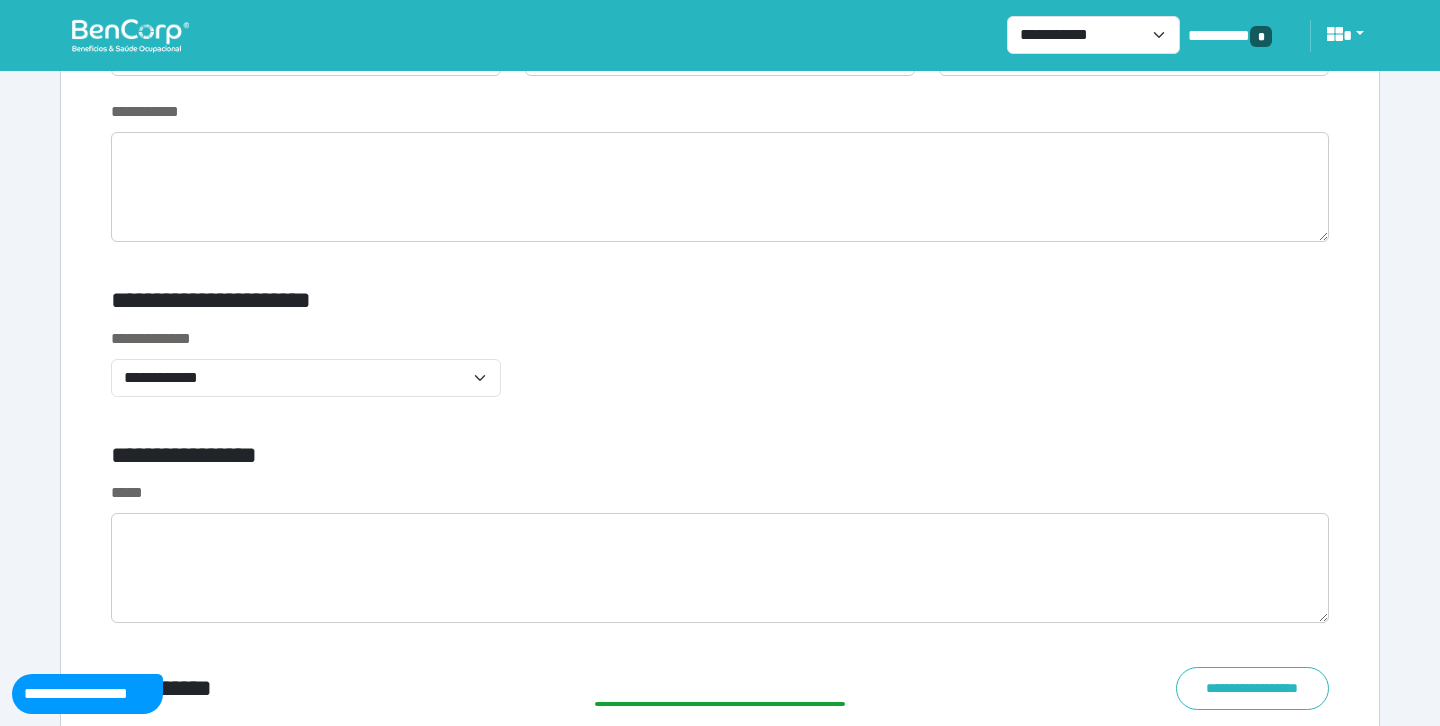 scroll, scrollTop: 6652, scrollLeft: 0, axis: vertical 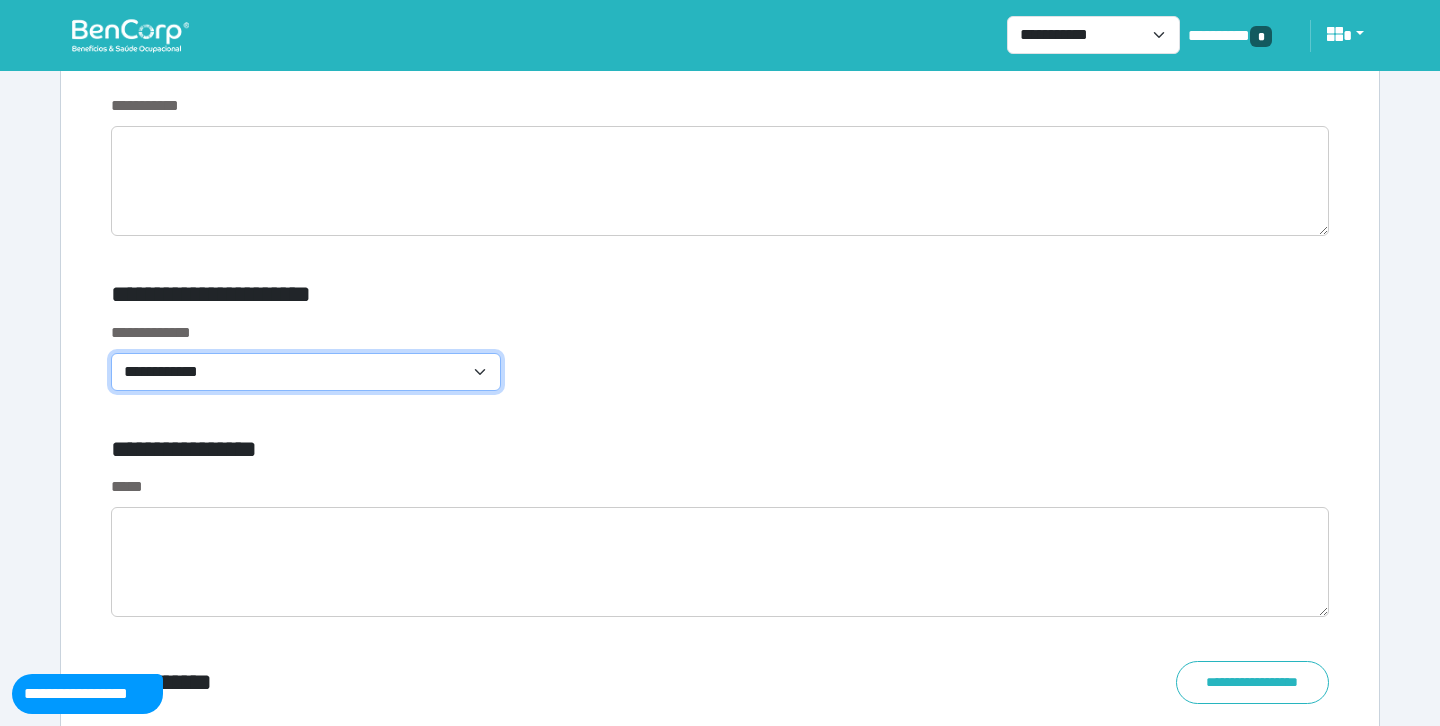 click on "**********" at bounding box center (306, 372) 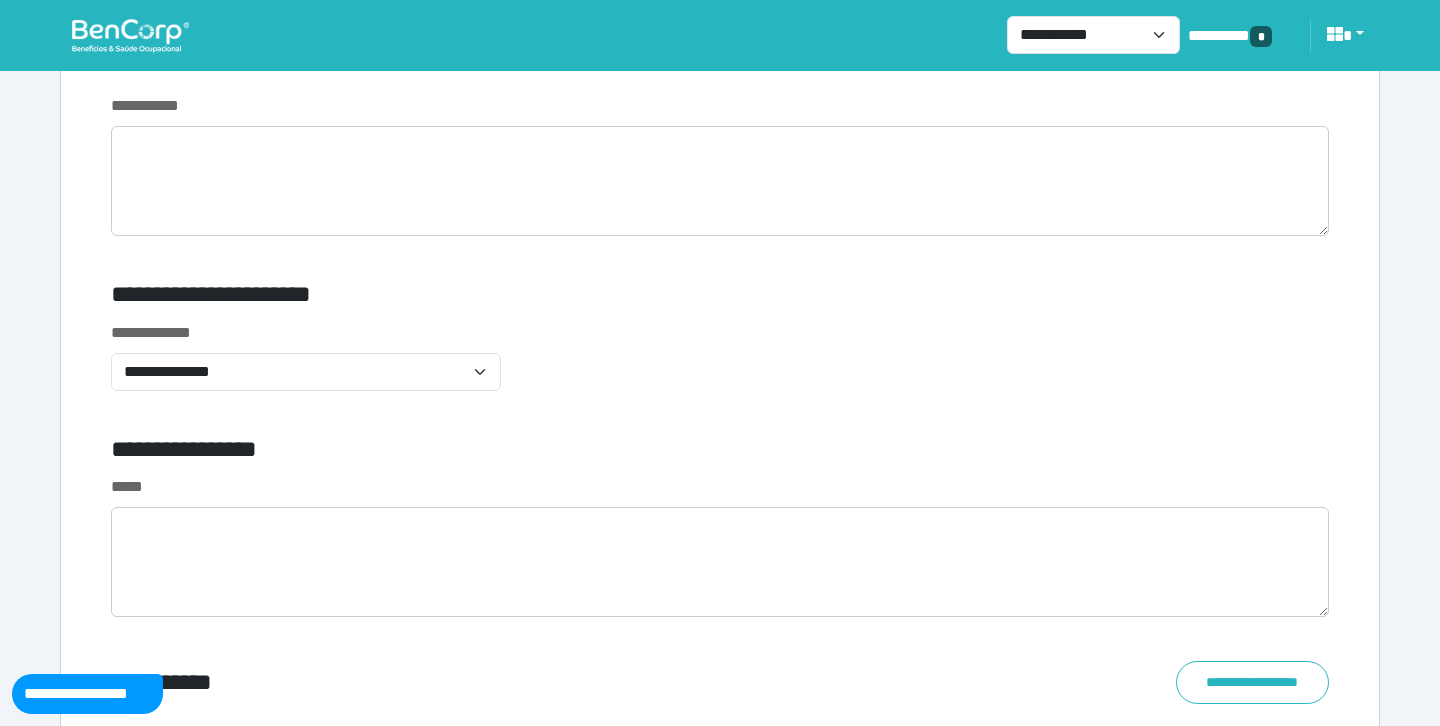click on "**********" at bounding box center (720, 368) 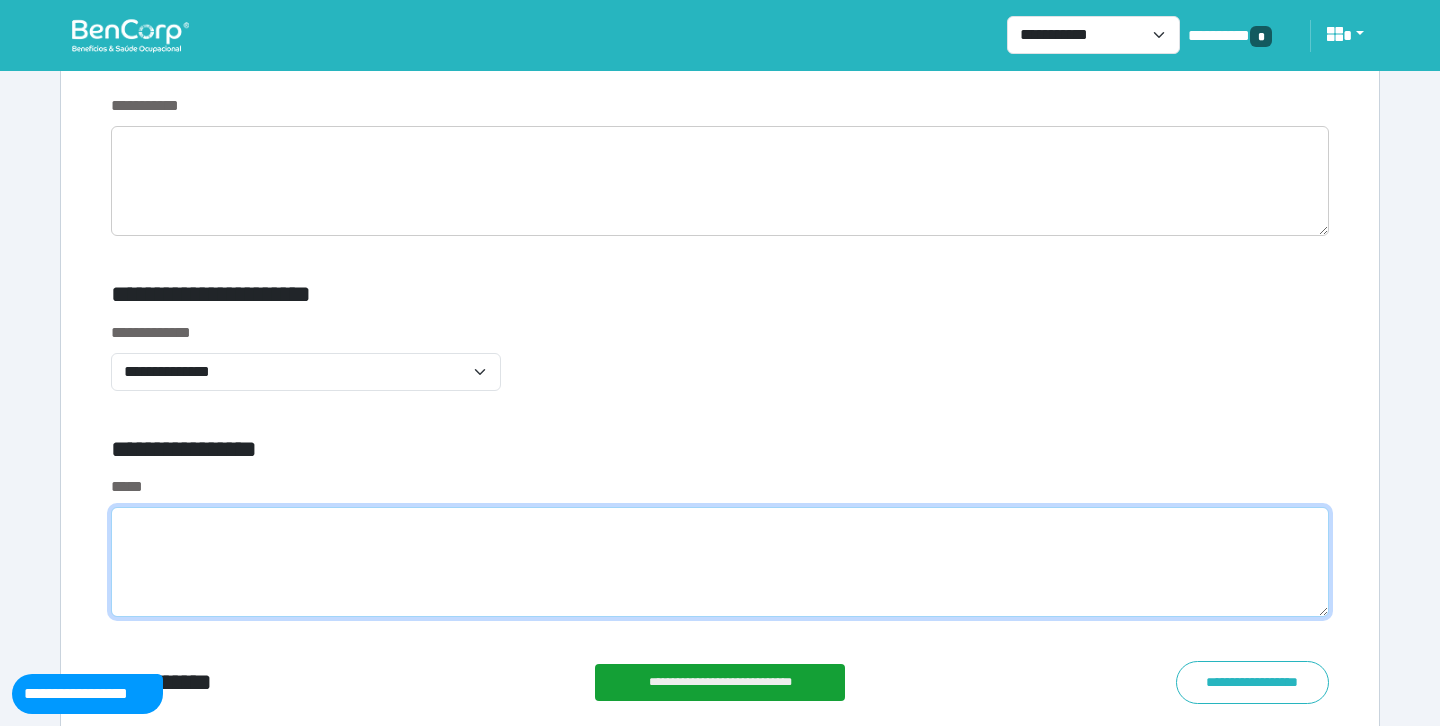 click at bounding box center [720, 562] 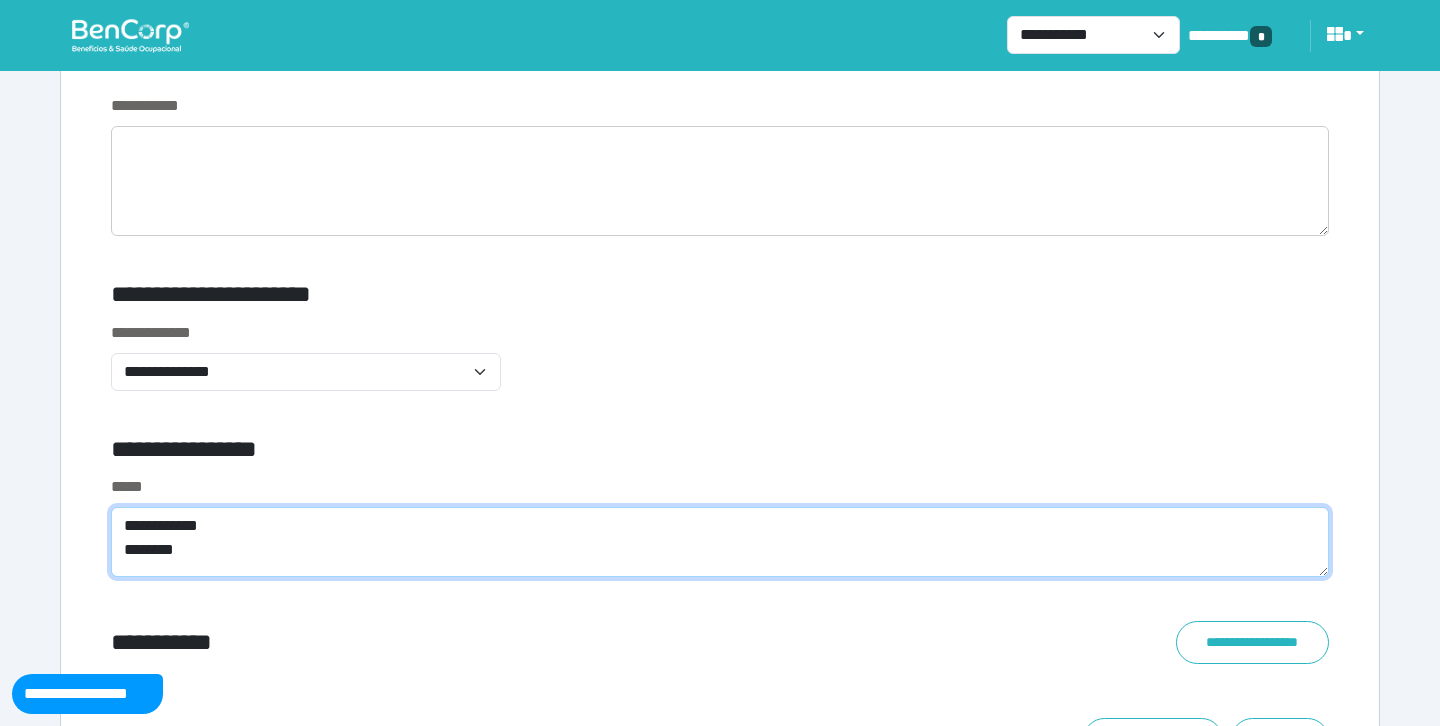 scroll, scrollTop: 0, scrollLeft: 0, axis: both 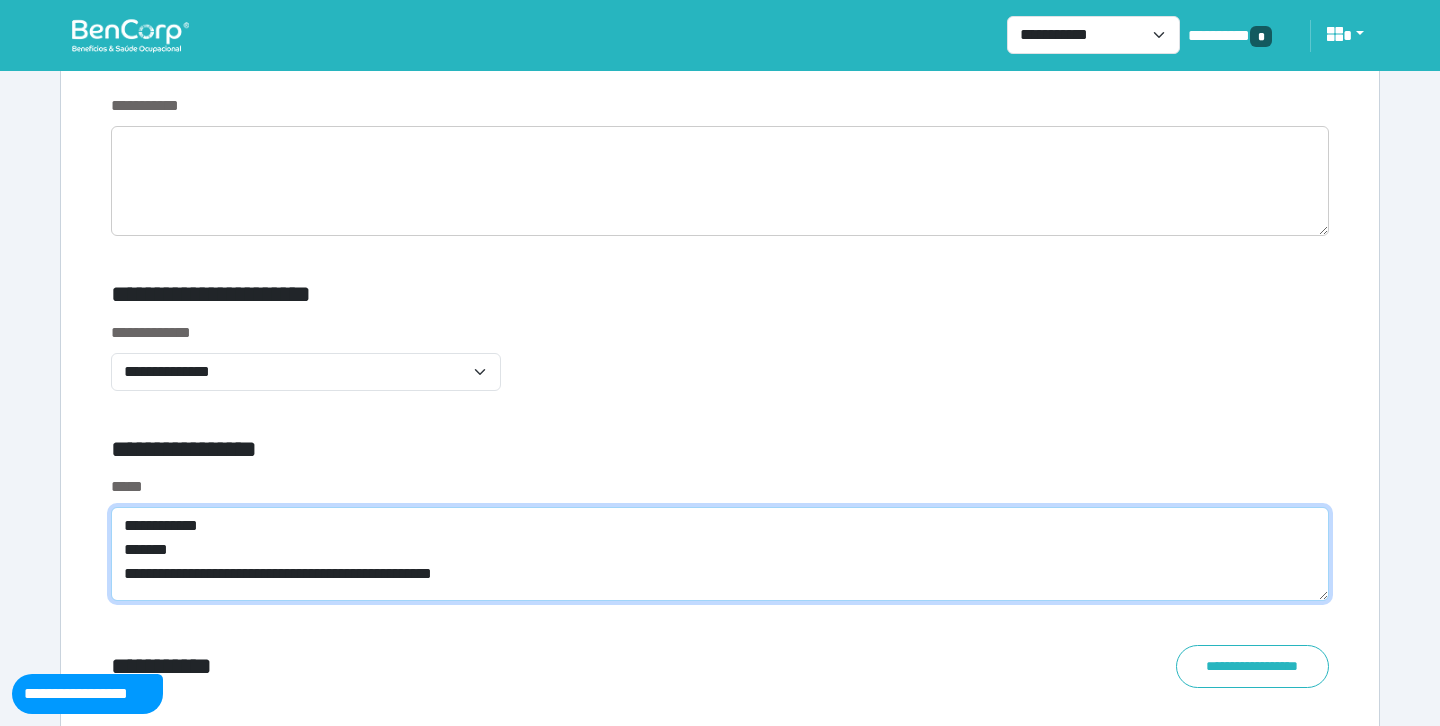 type on "**********" 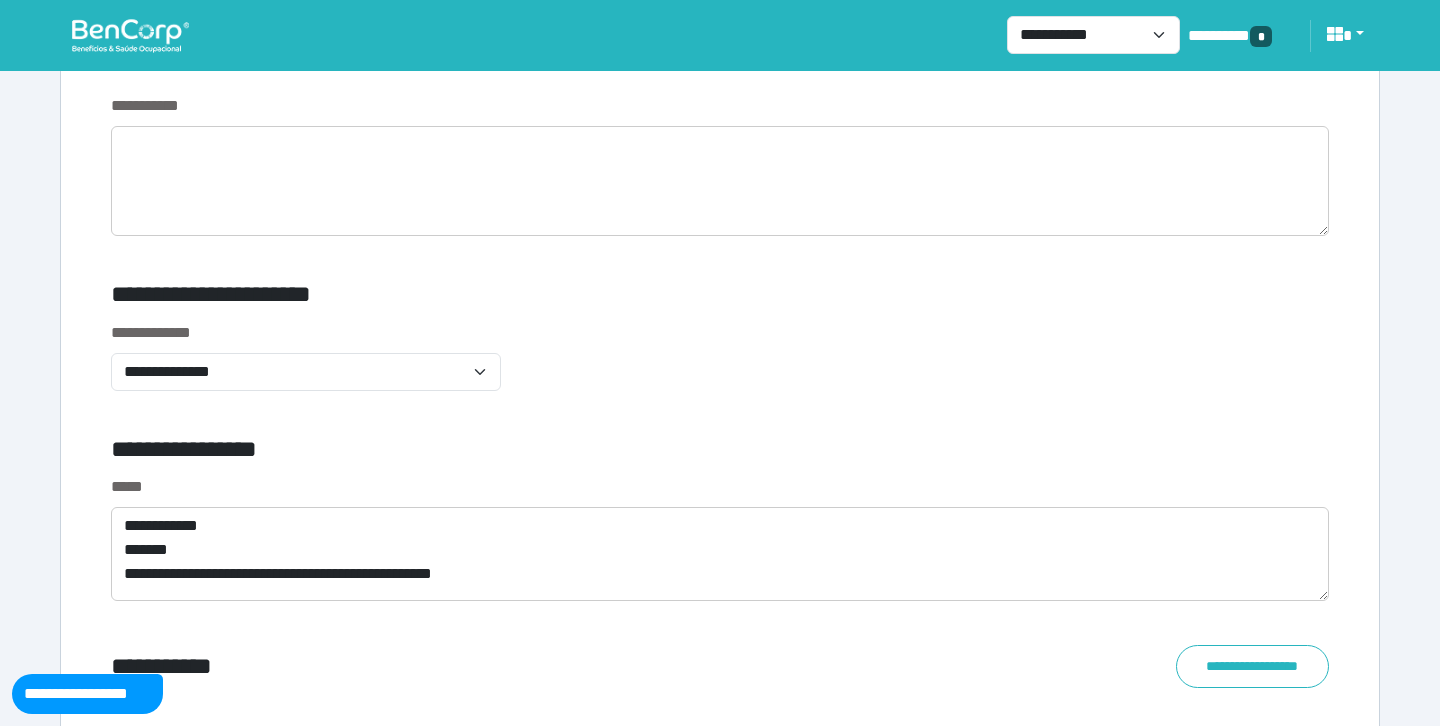 click on "**********" at bounding box center (720, 368) 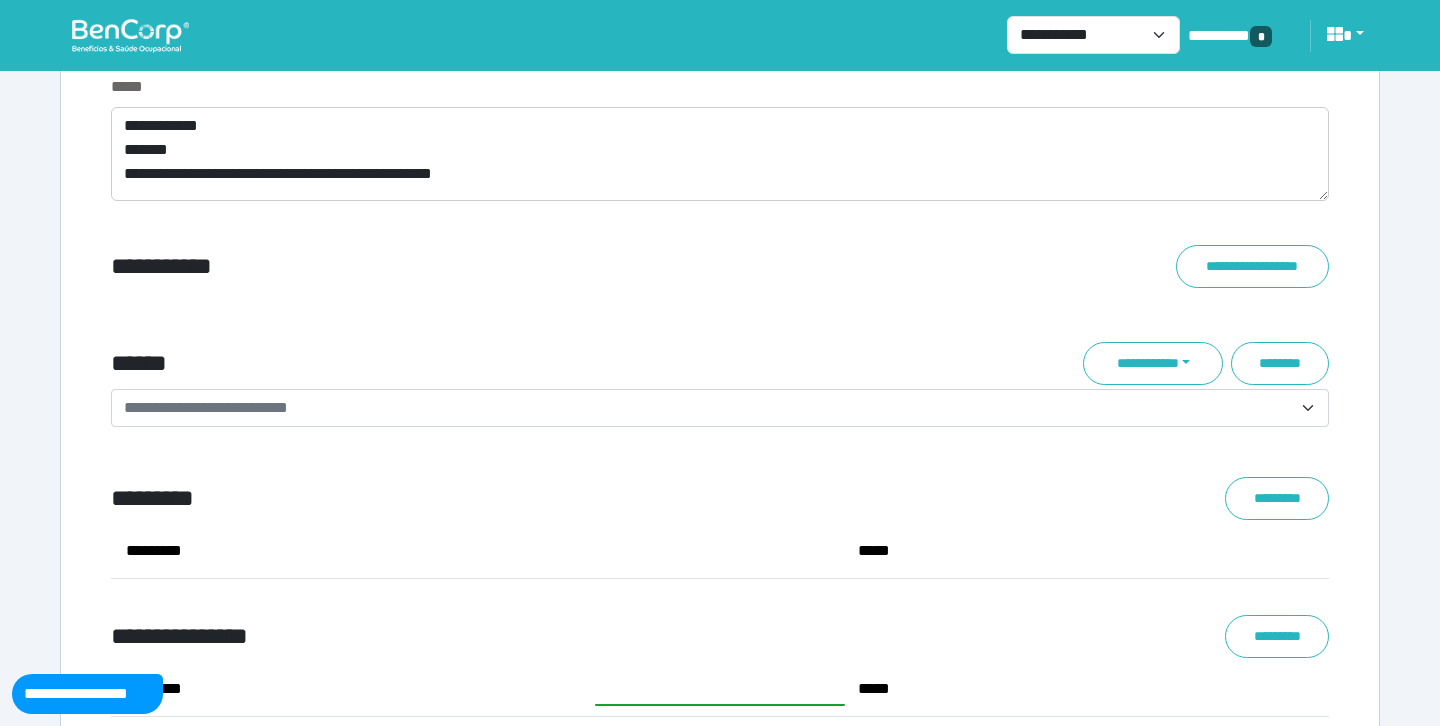 scroll, scrollTop: 7075, scrollLeft: 0, axis: vertical 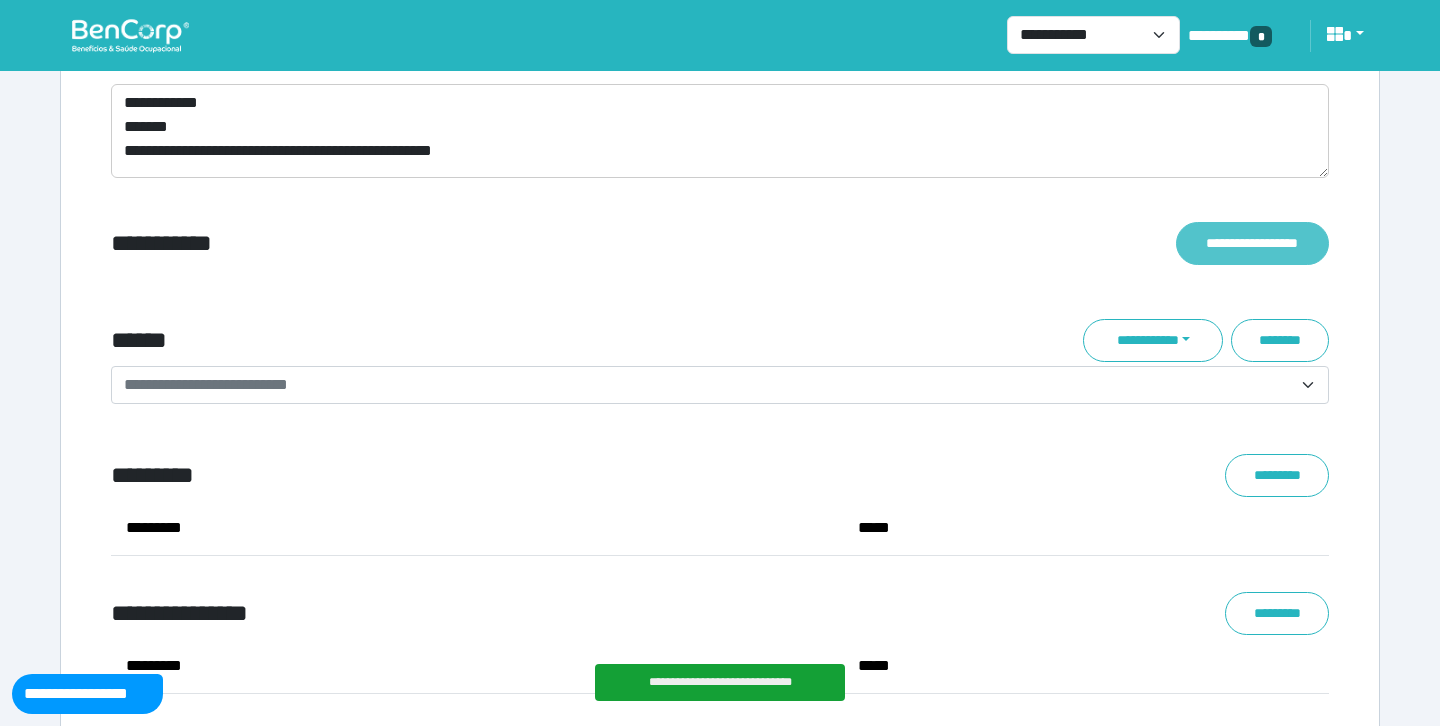 click on "**********" at bounding box center [1252, 243] 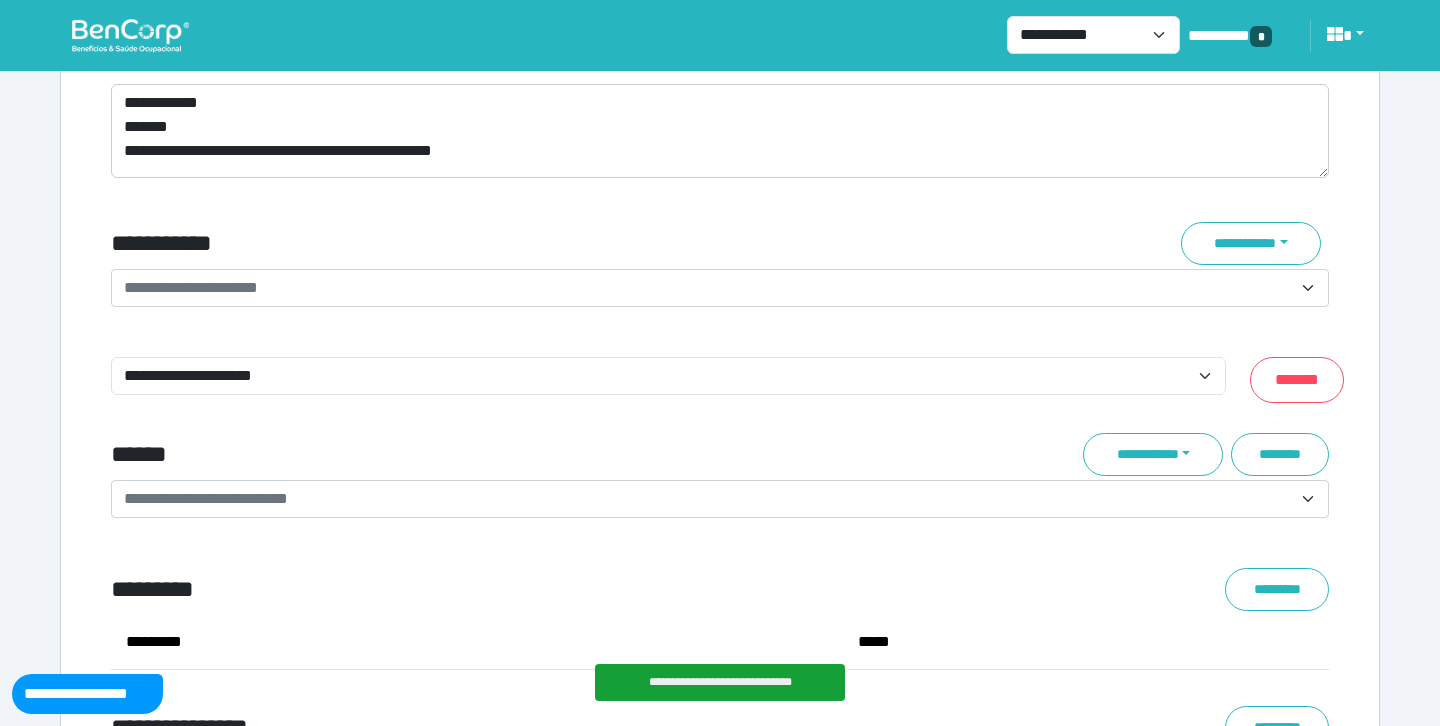 click on "**********" at bounding box center [708, 288] 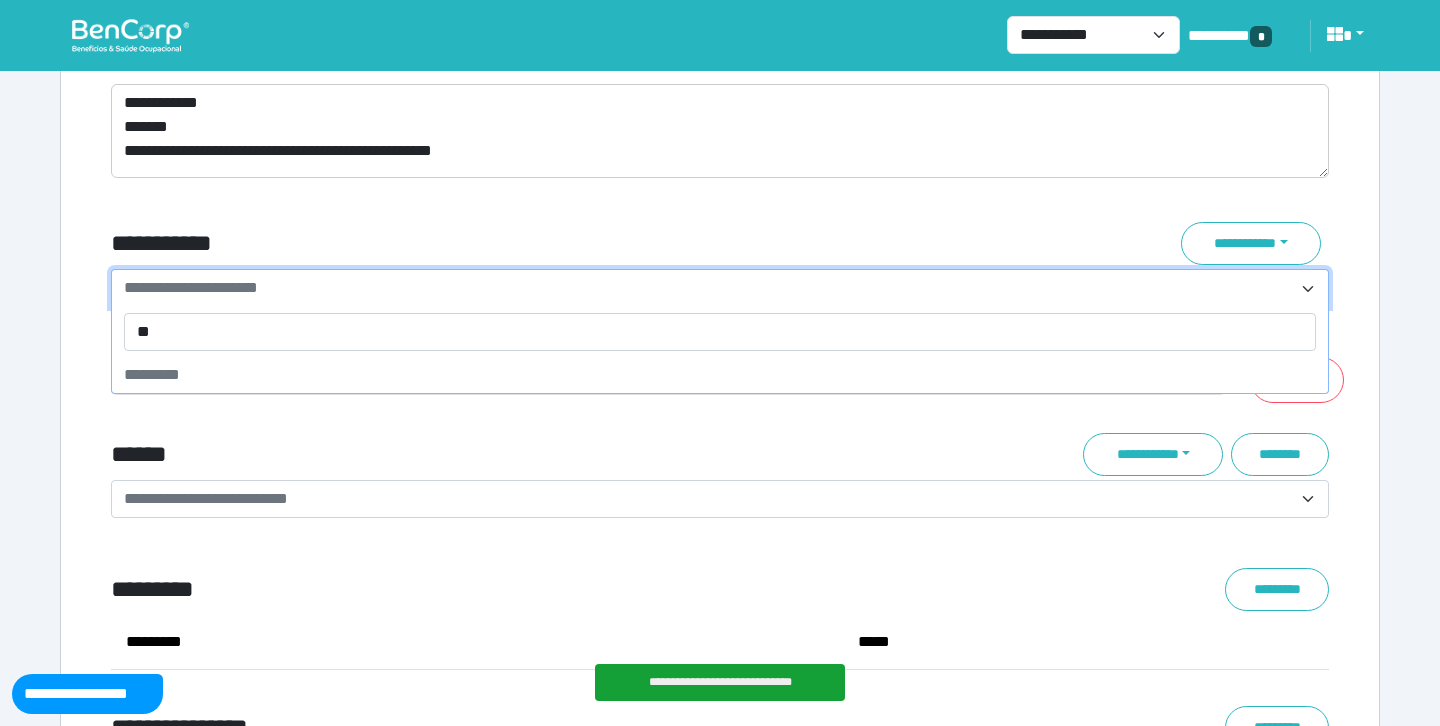 type on "*" 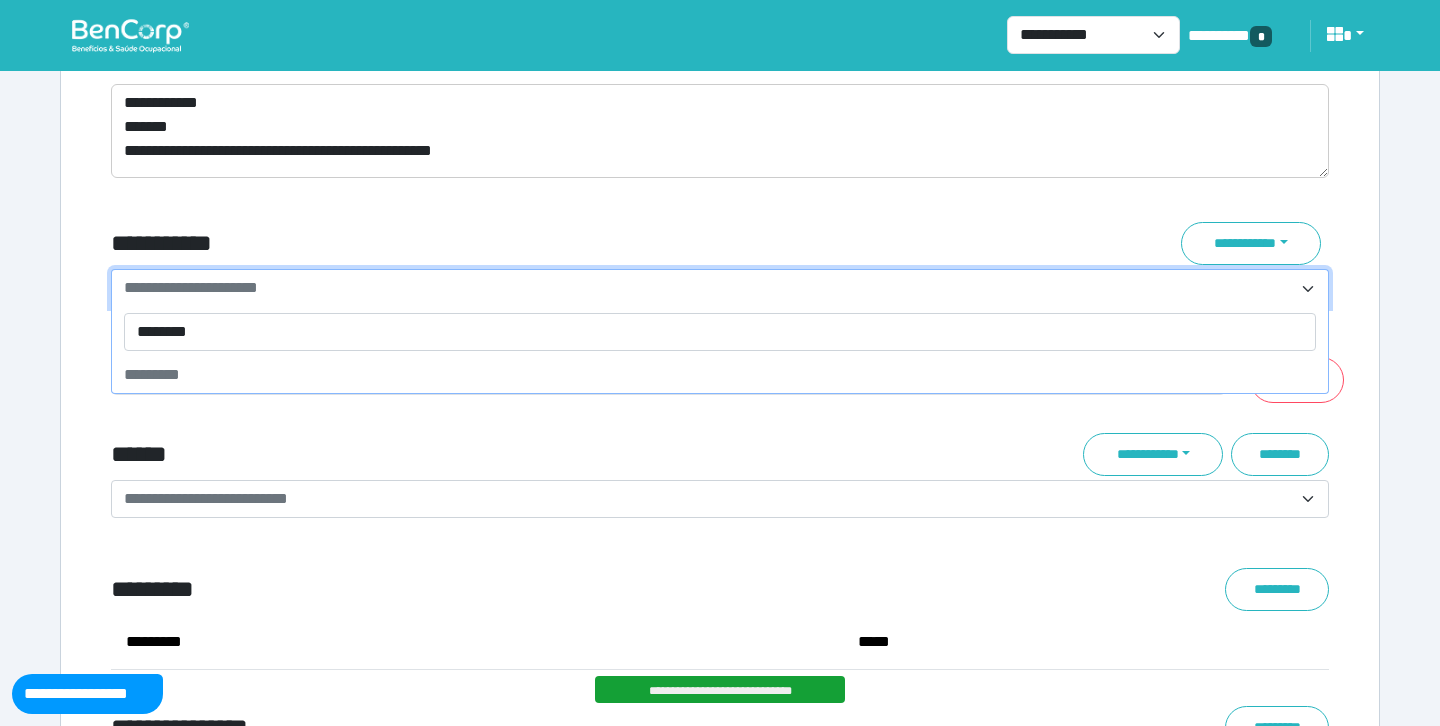 type on "*********" 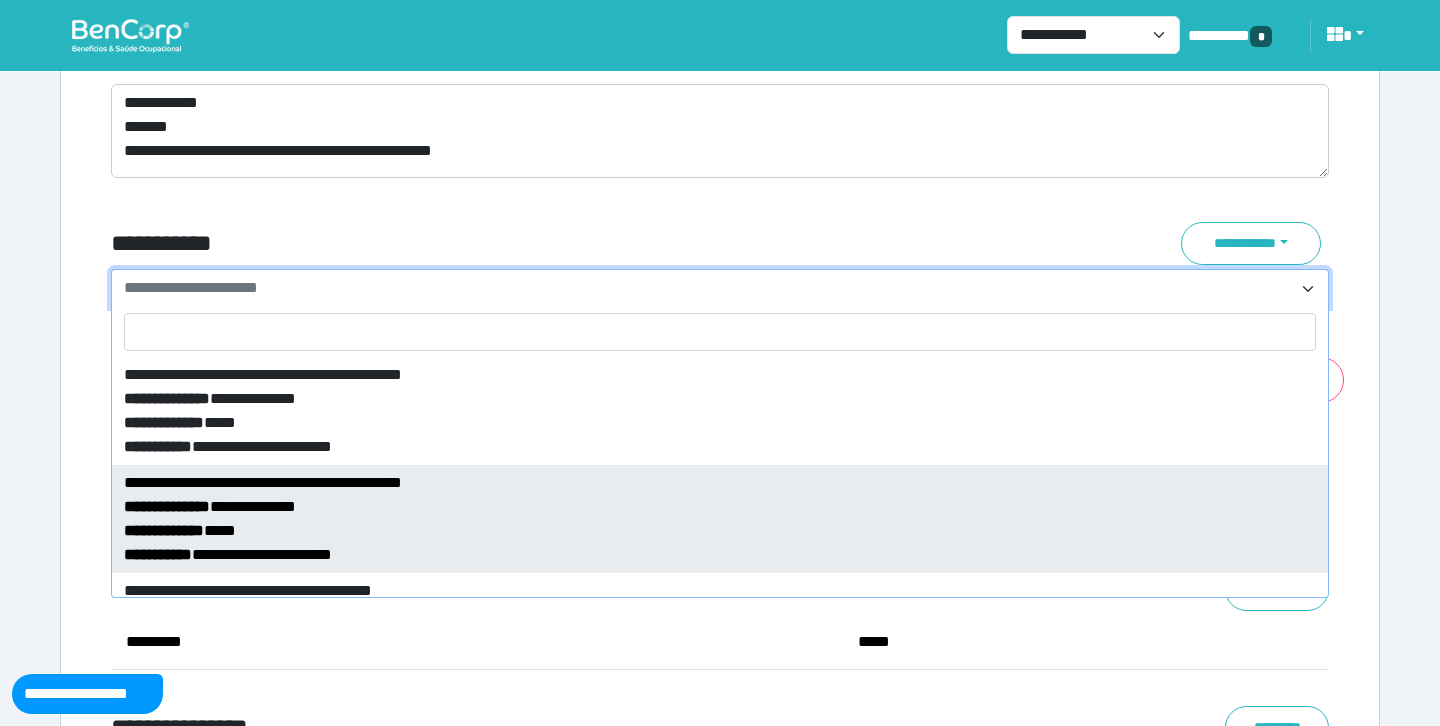 select on "*****" 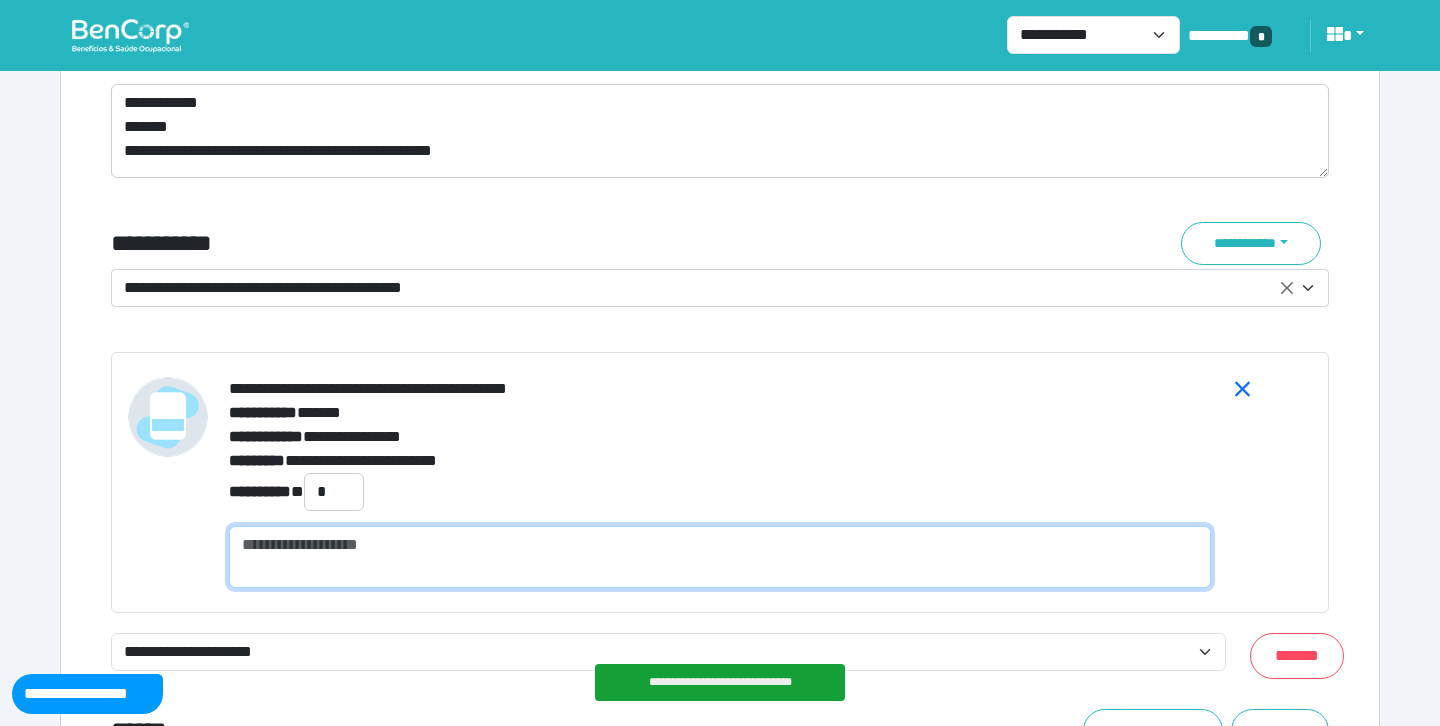 click at bounding box center (720, 557) 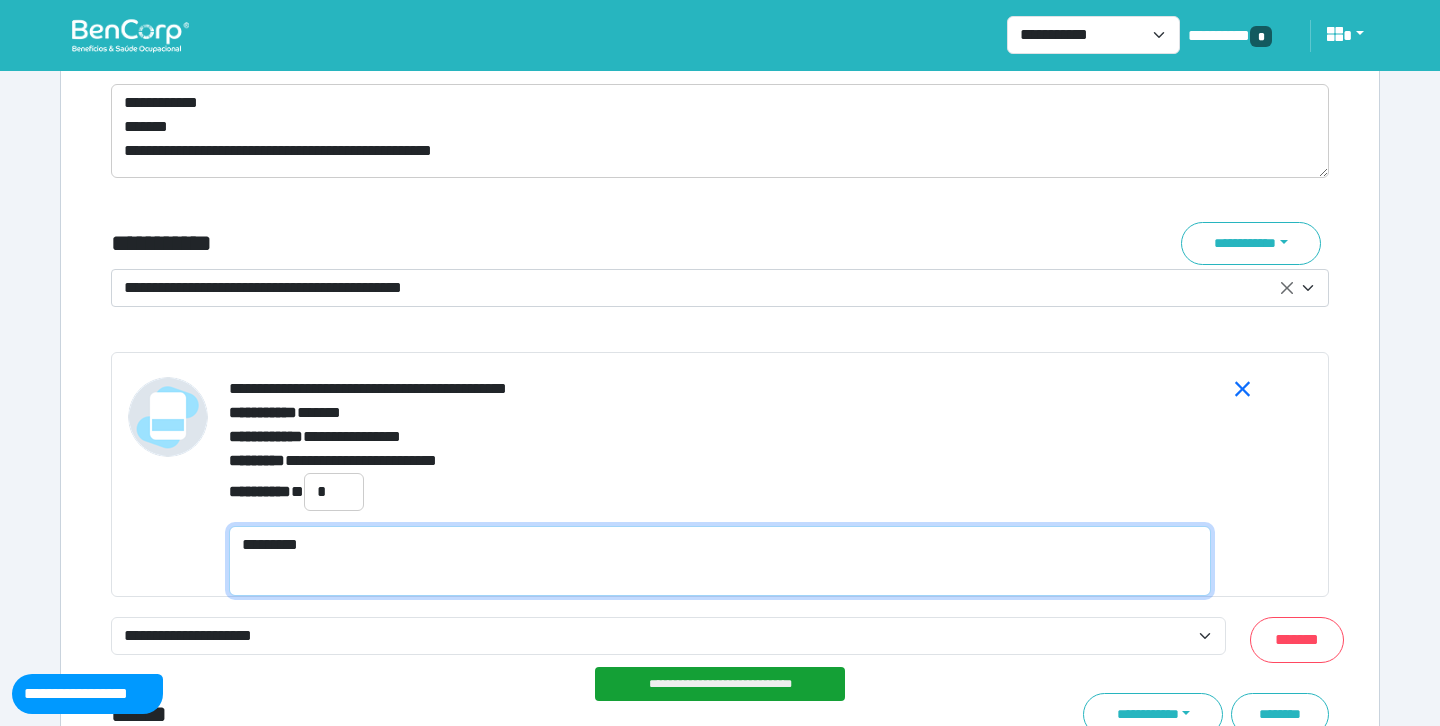 scroll, scrollTop: 0, scrollLeft: 0, axis: both 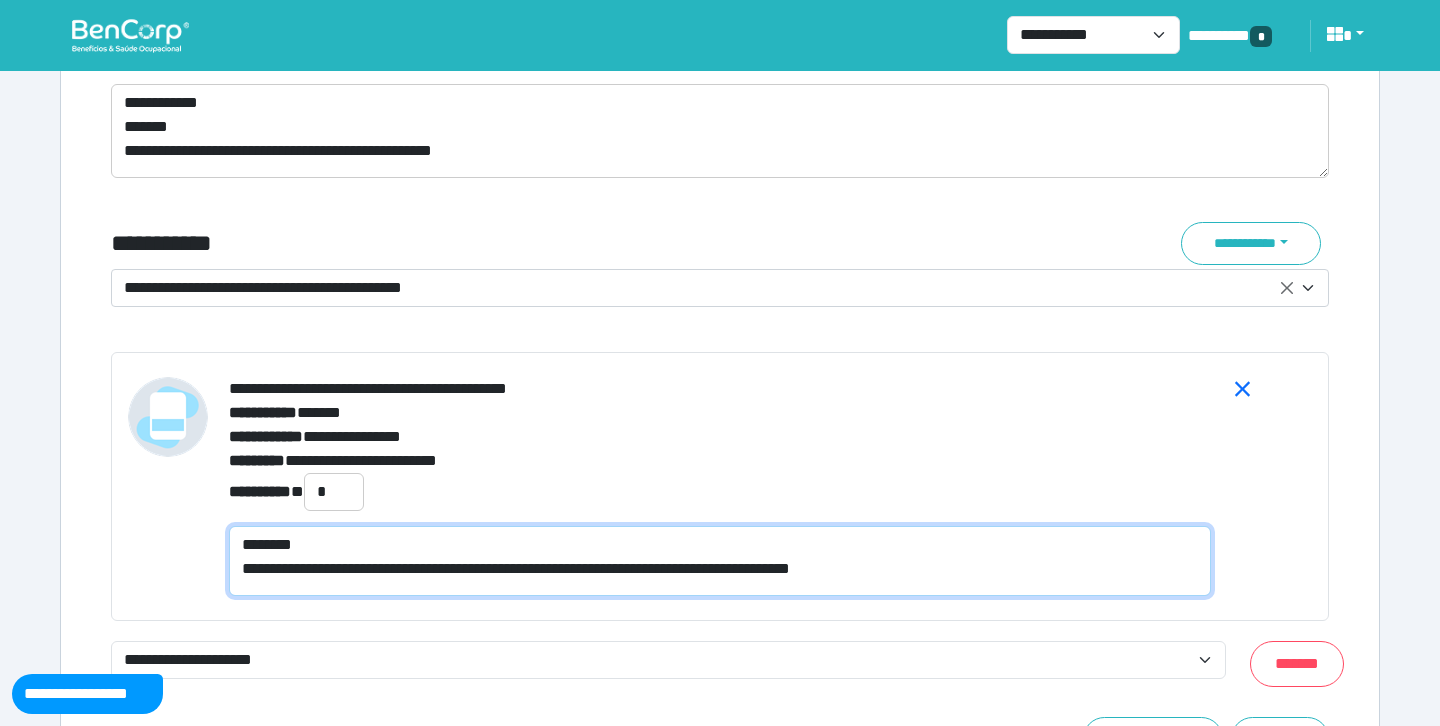 type on "**********" 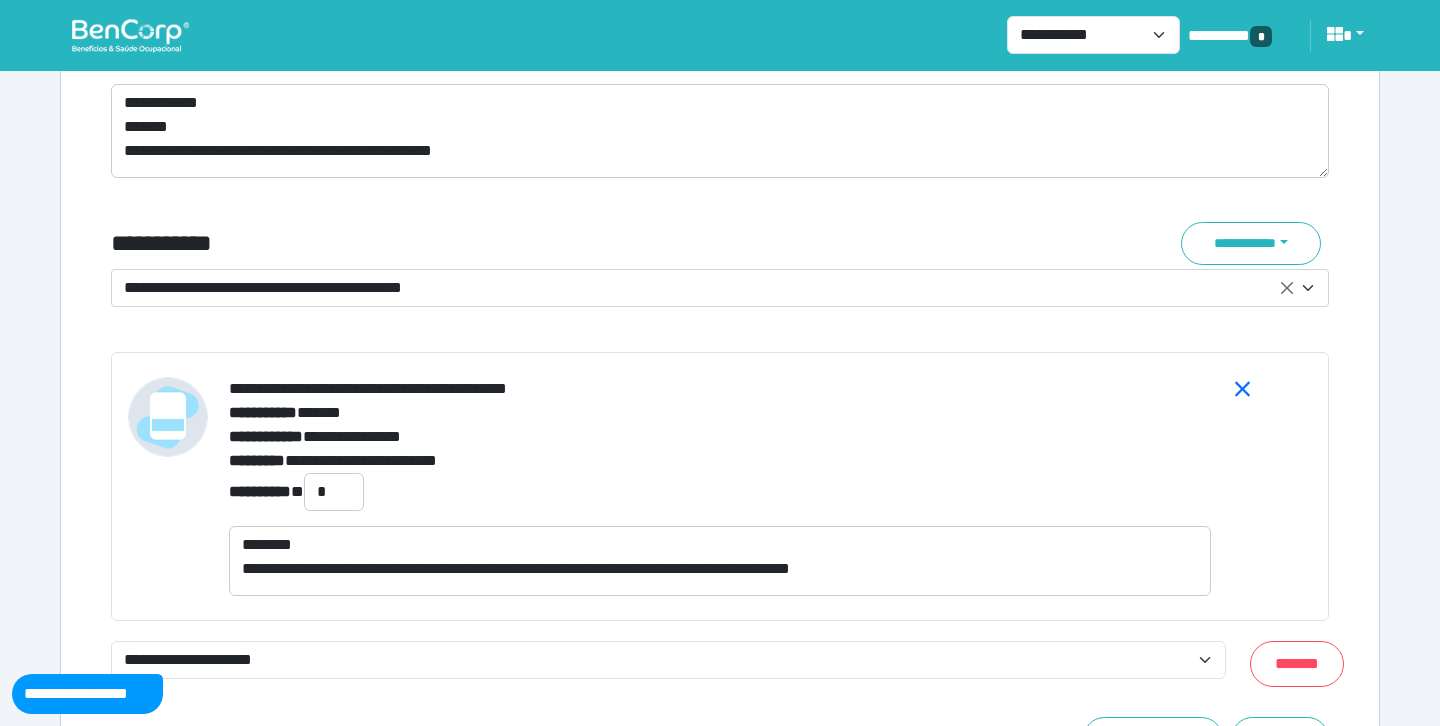 click on "**********" at bounding box center [708, 288] 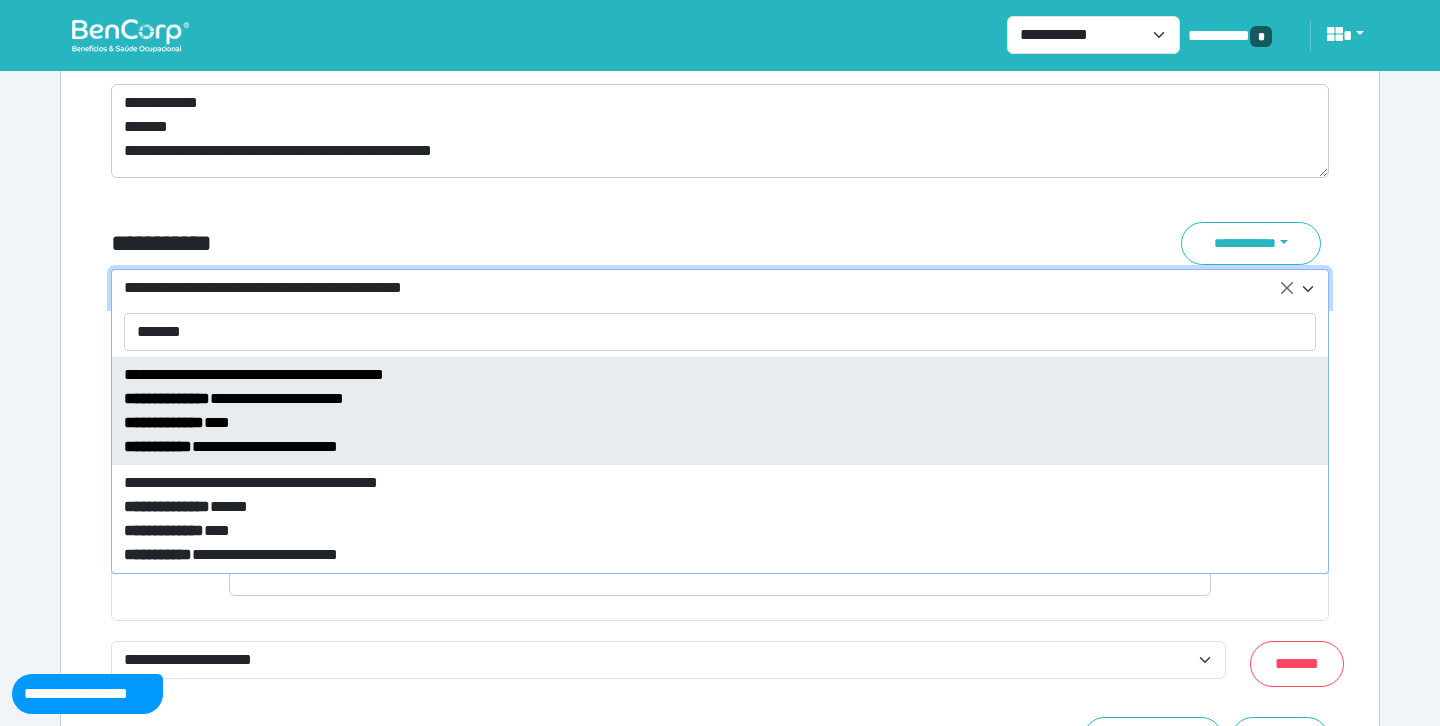 type on "*******" 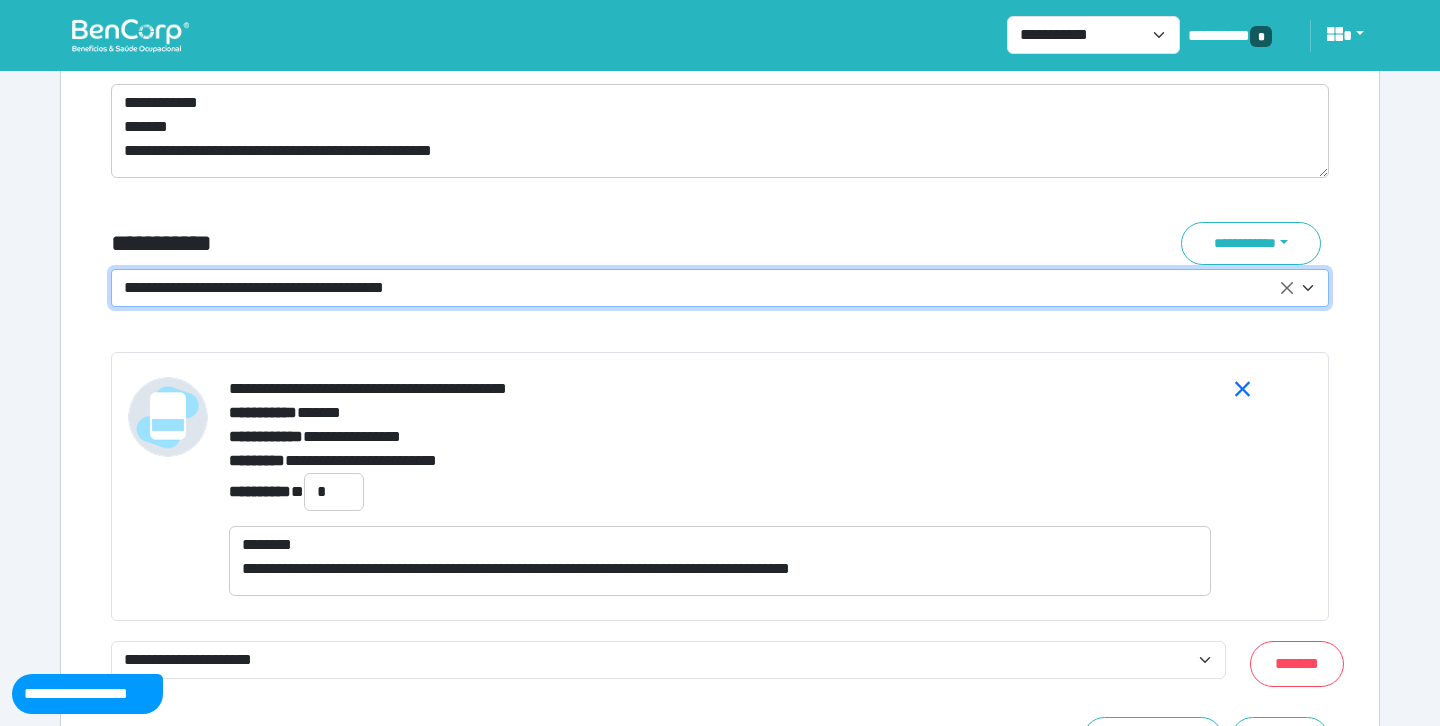 select on "****" 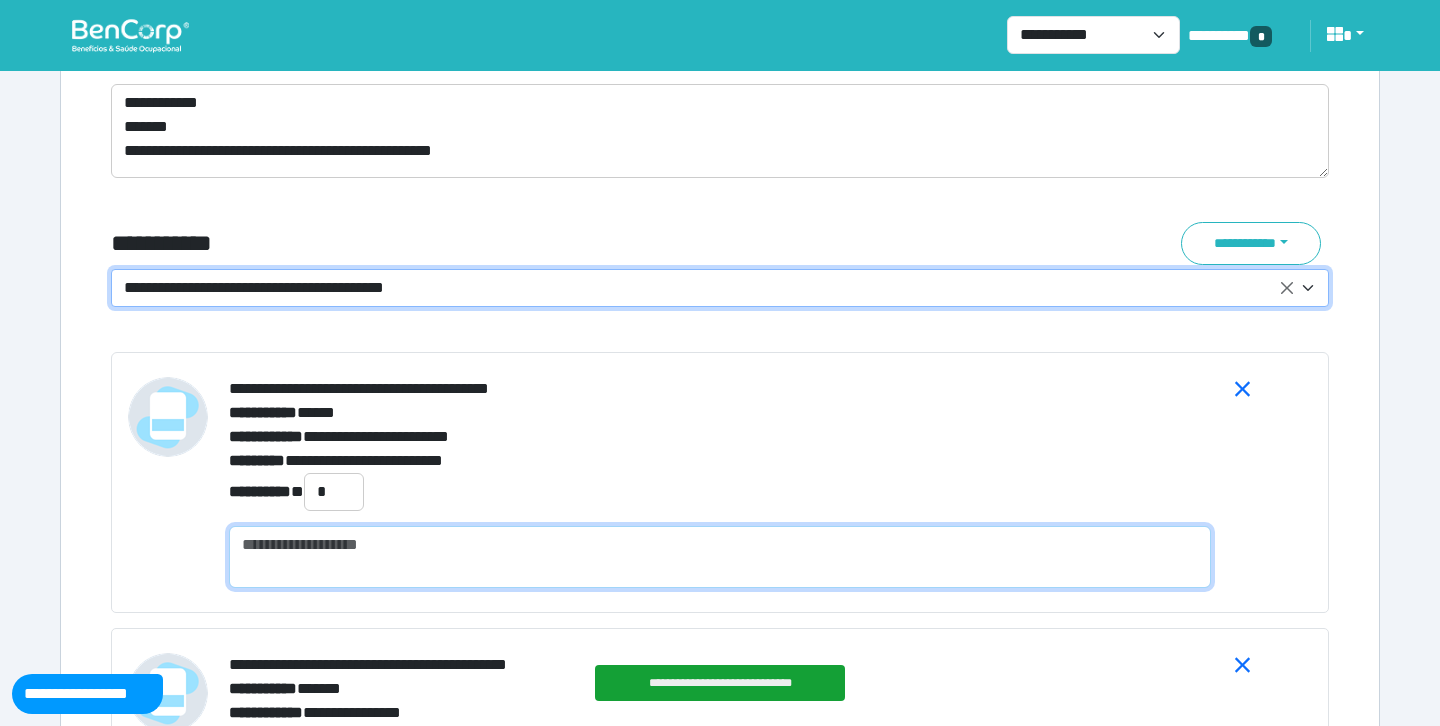 click at bounding box center (720, 557) 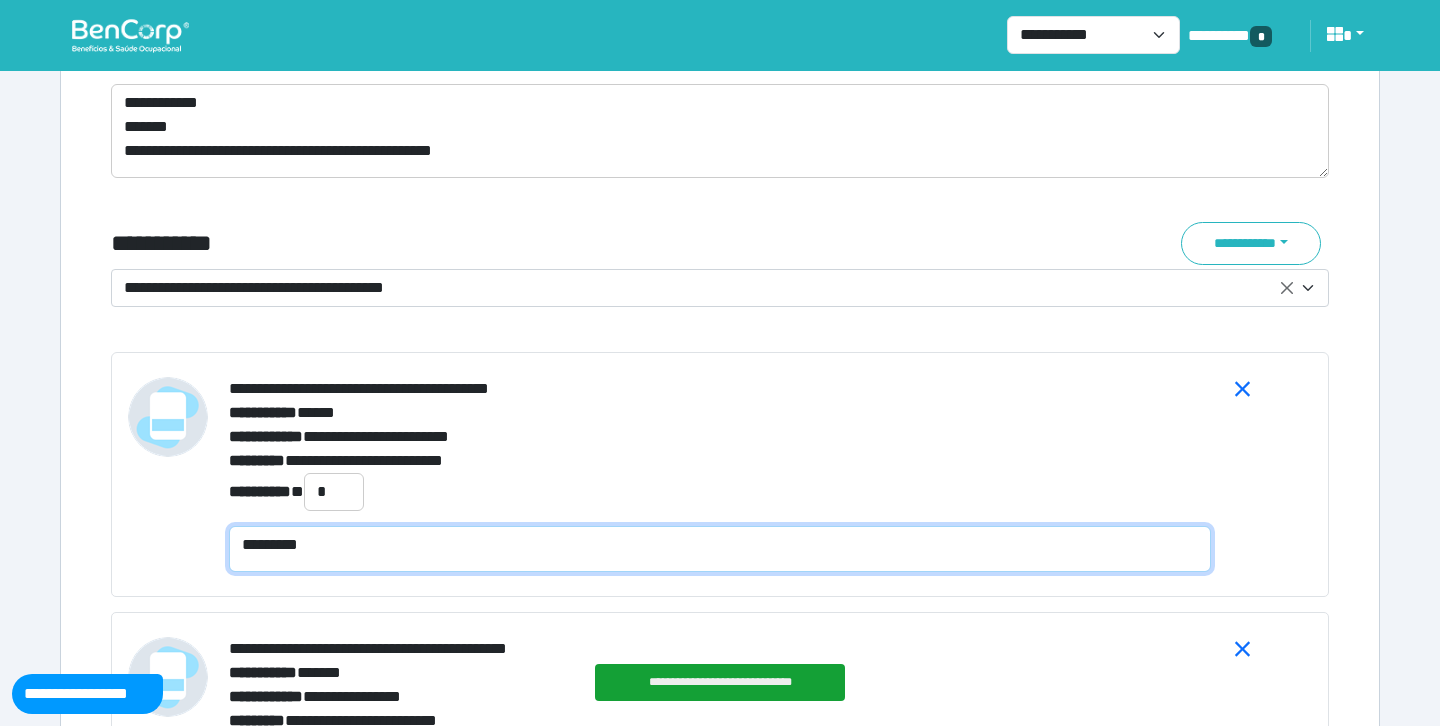 scroll, scrollTop: 0, scrollLeft: 0, axis: both 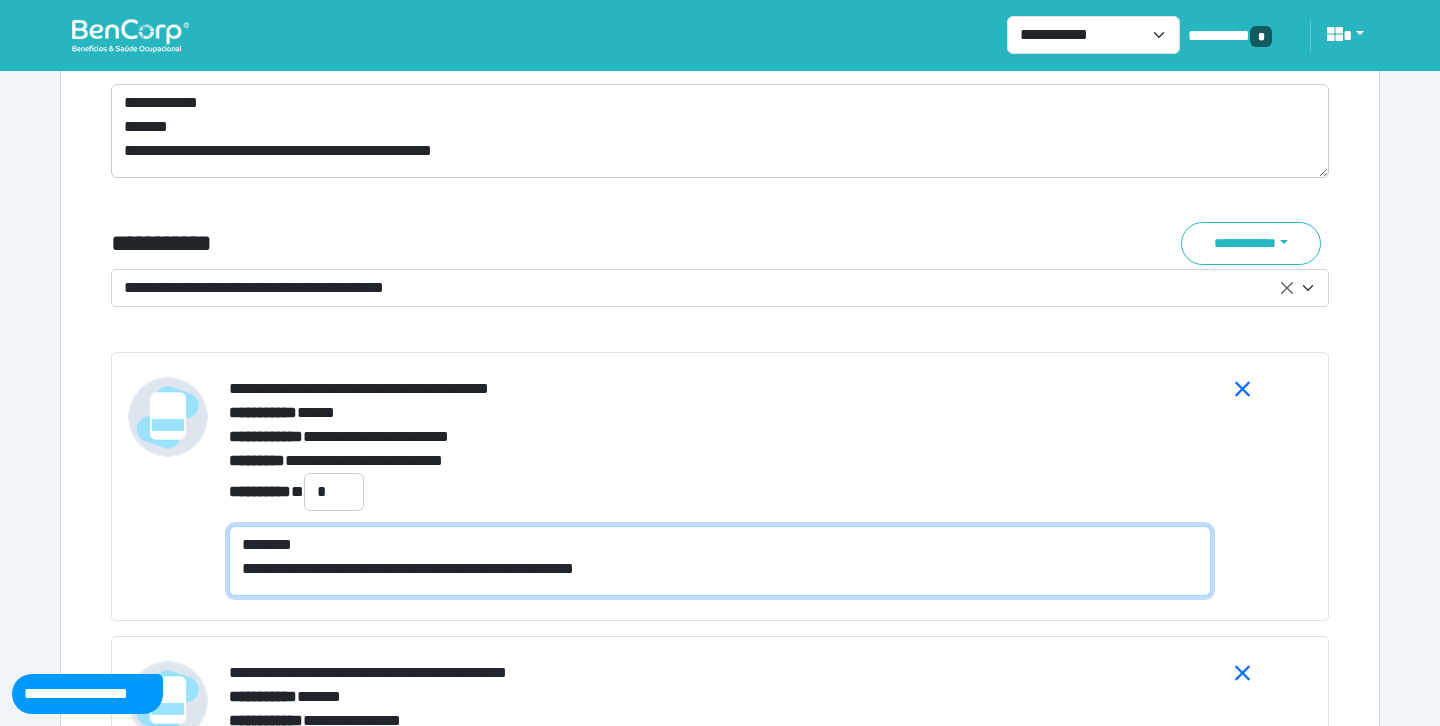 type on "**********" 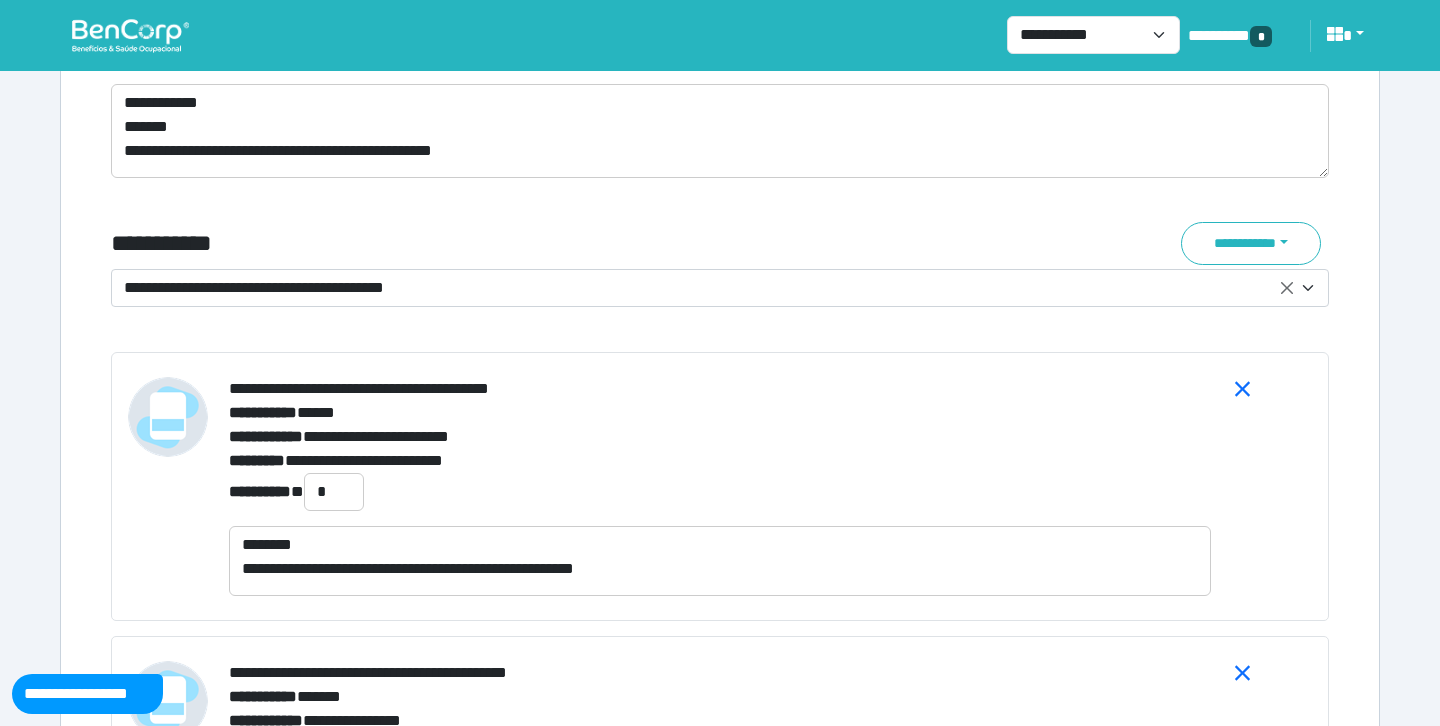 click on "**********" at bounding box center [720, -2246] 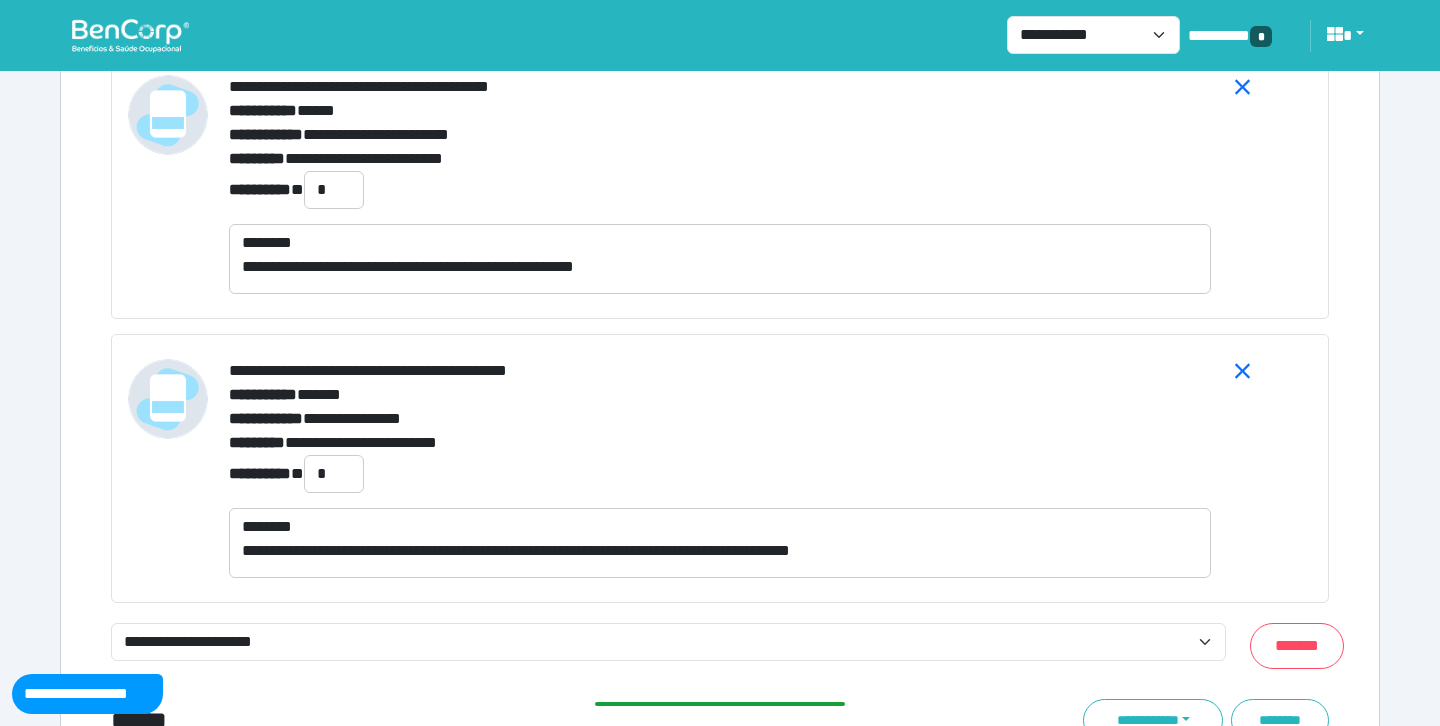 scroll, scrollTop: 7522, scrollLeft: 0, axis: vertical 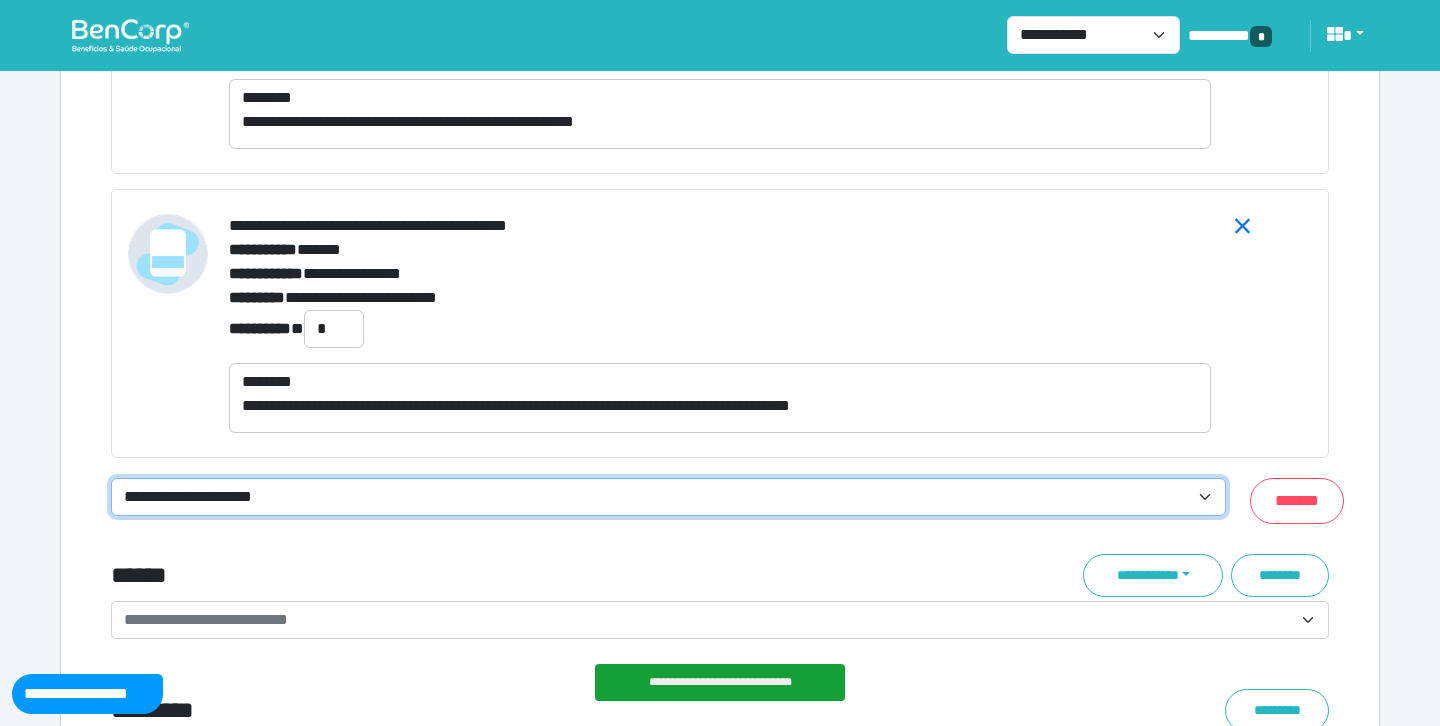 click on "**********" at bounding box center [668, 497] 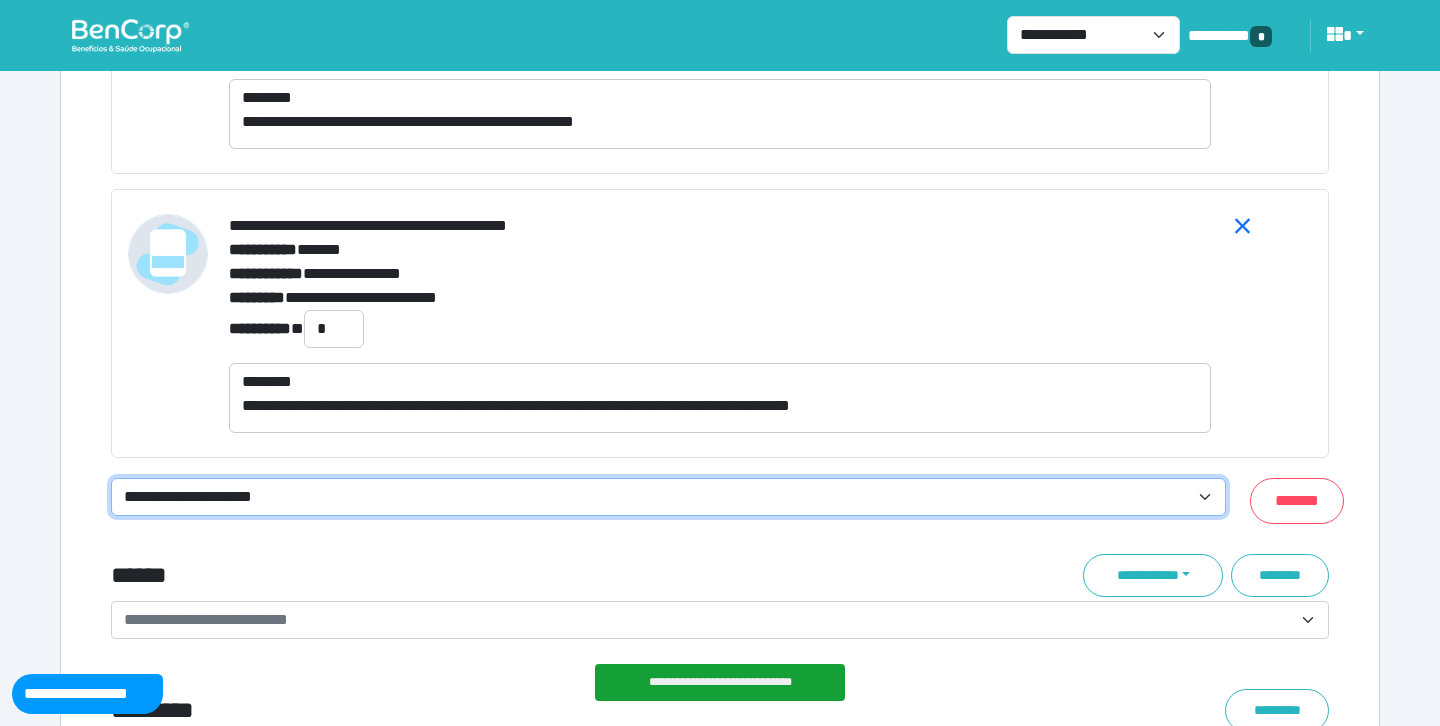 select on "**********" 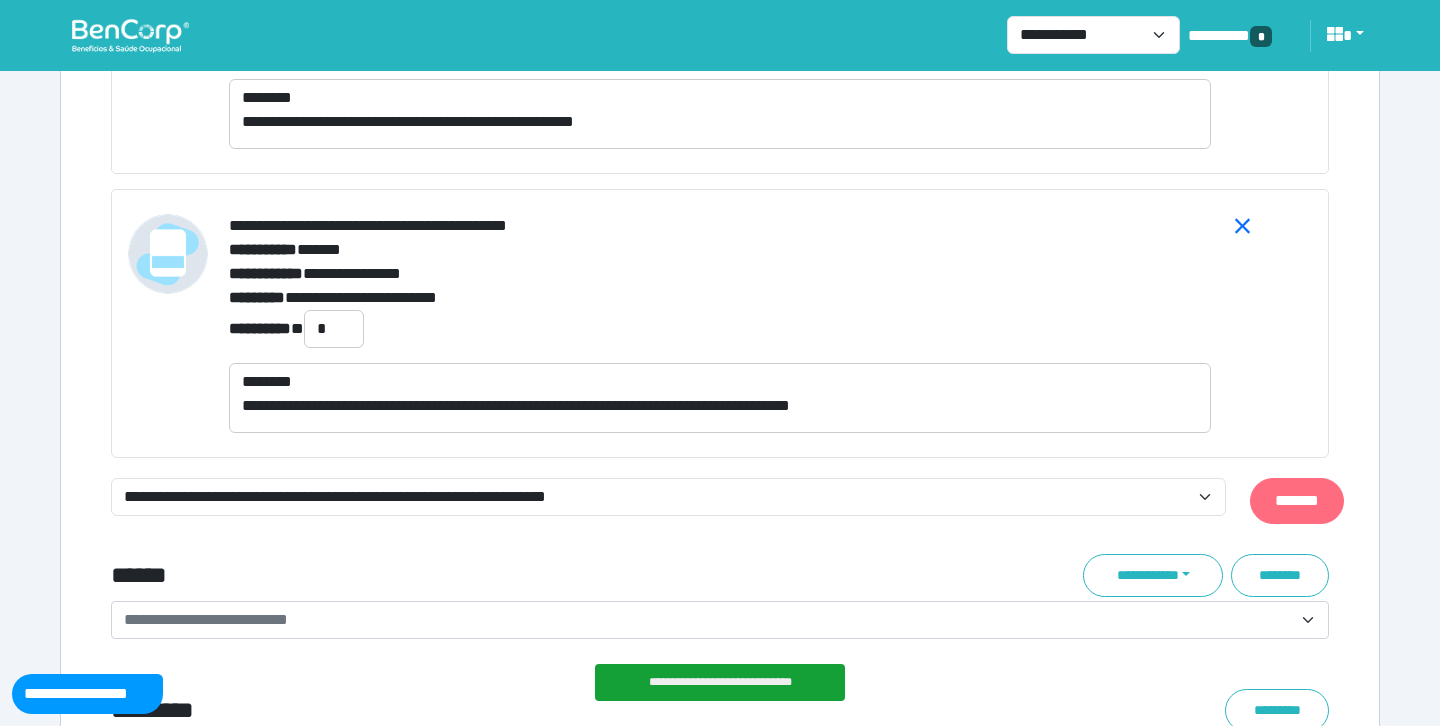 click on "*******" at bounding box center (1297, 501) 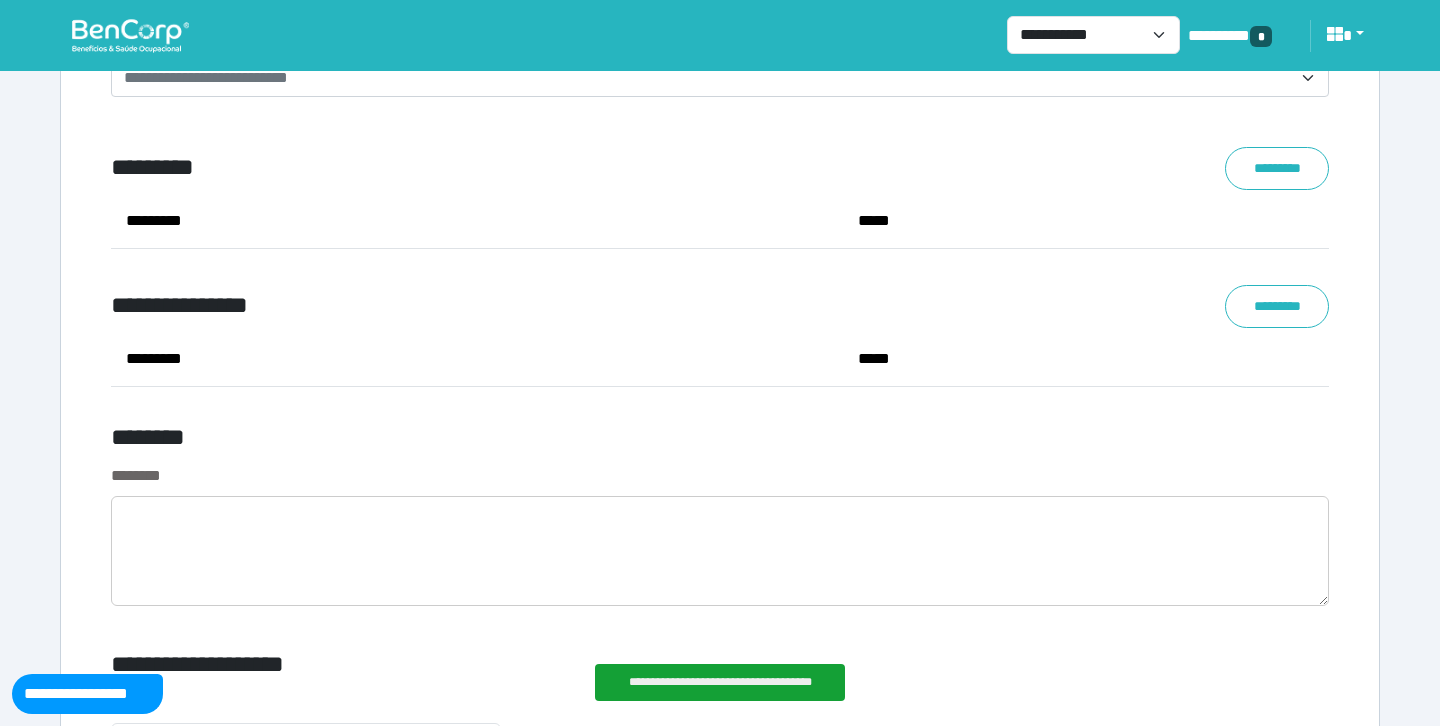scroll, scrollTop: 7956, scrollLeft: 0, axis: vertical 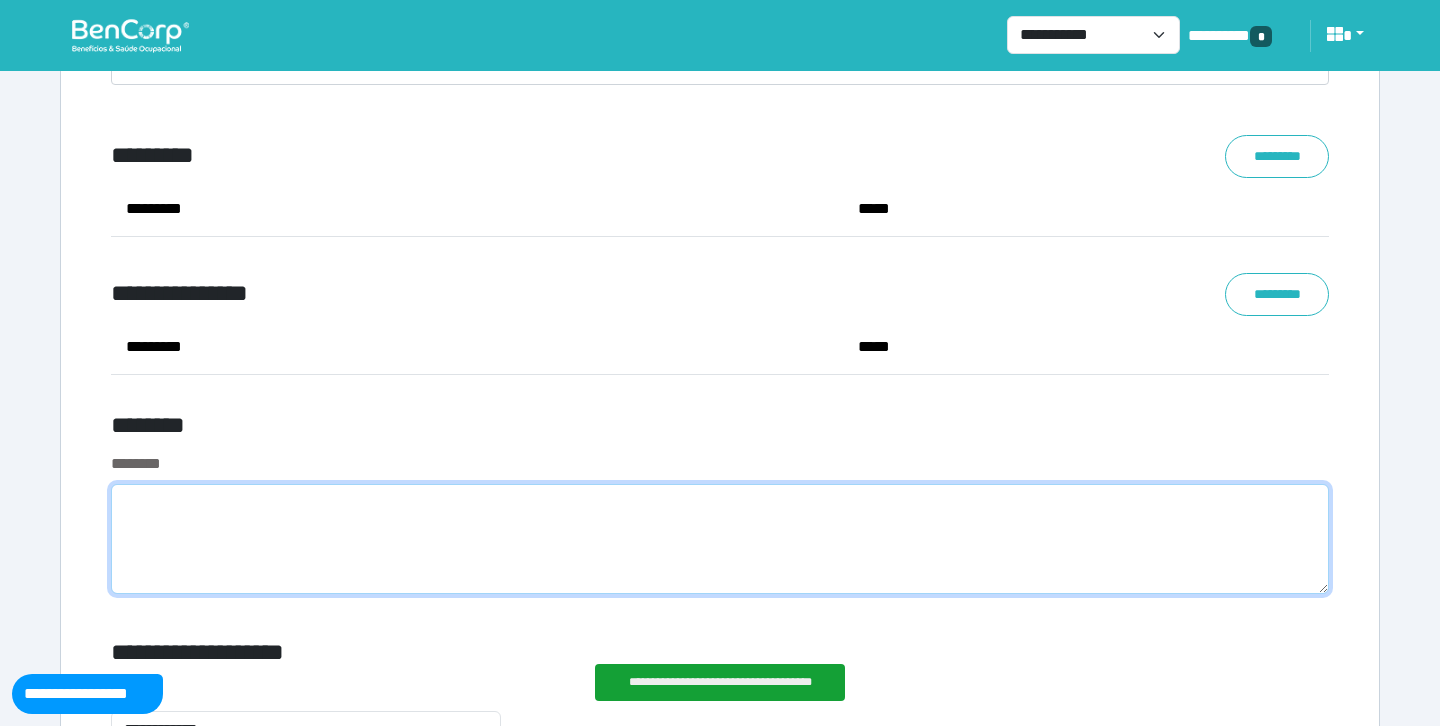 click at bounding box center [720, 539] 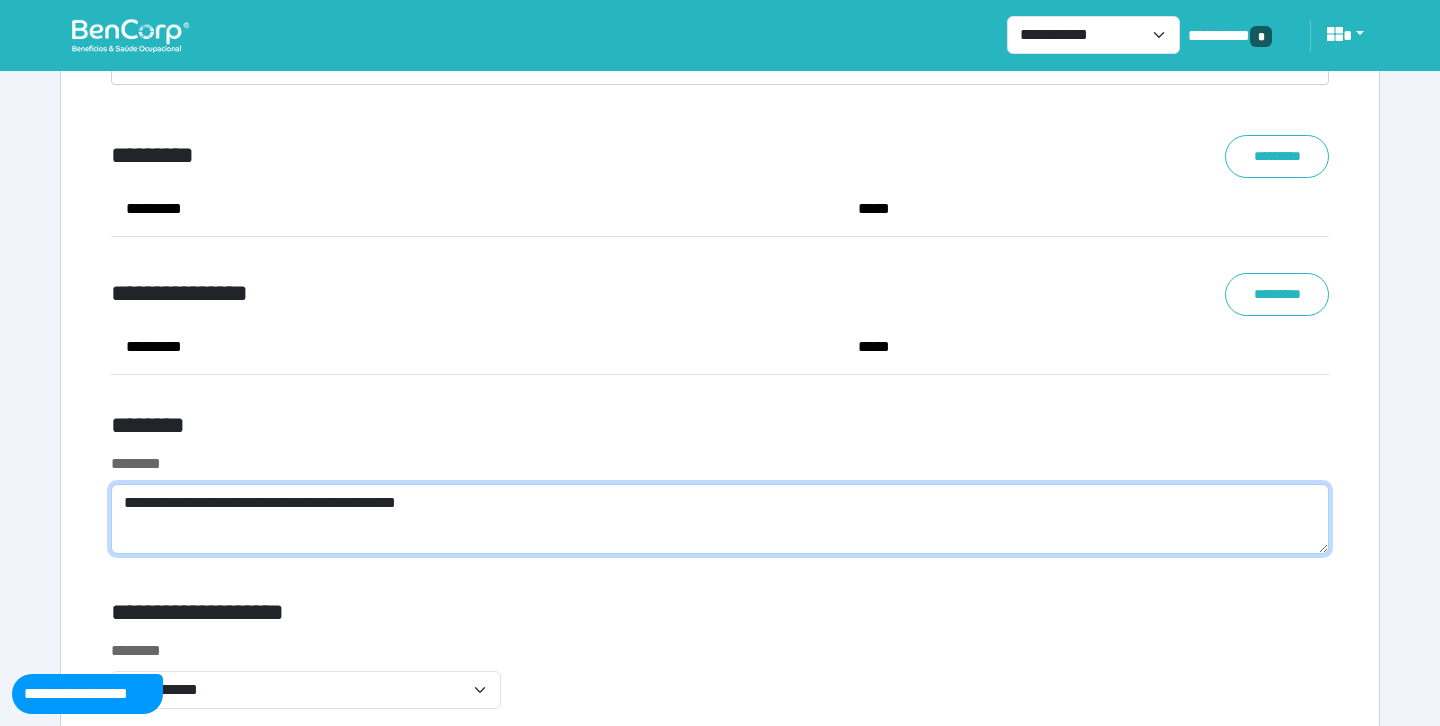 scroll, scrollTop: 0, scrollLeft: 0, axis: both 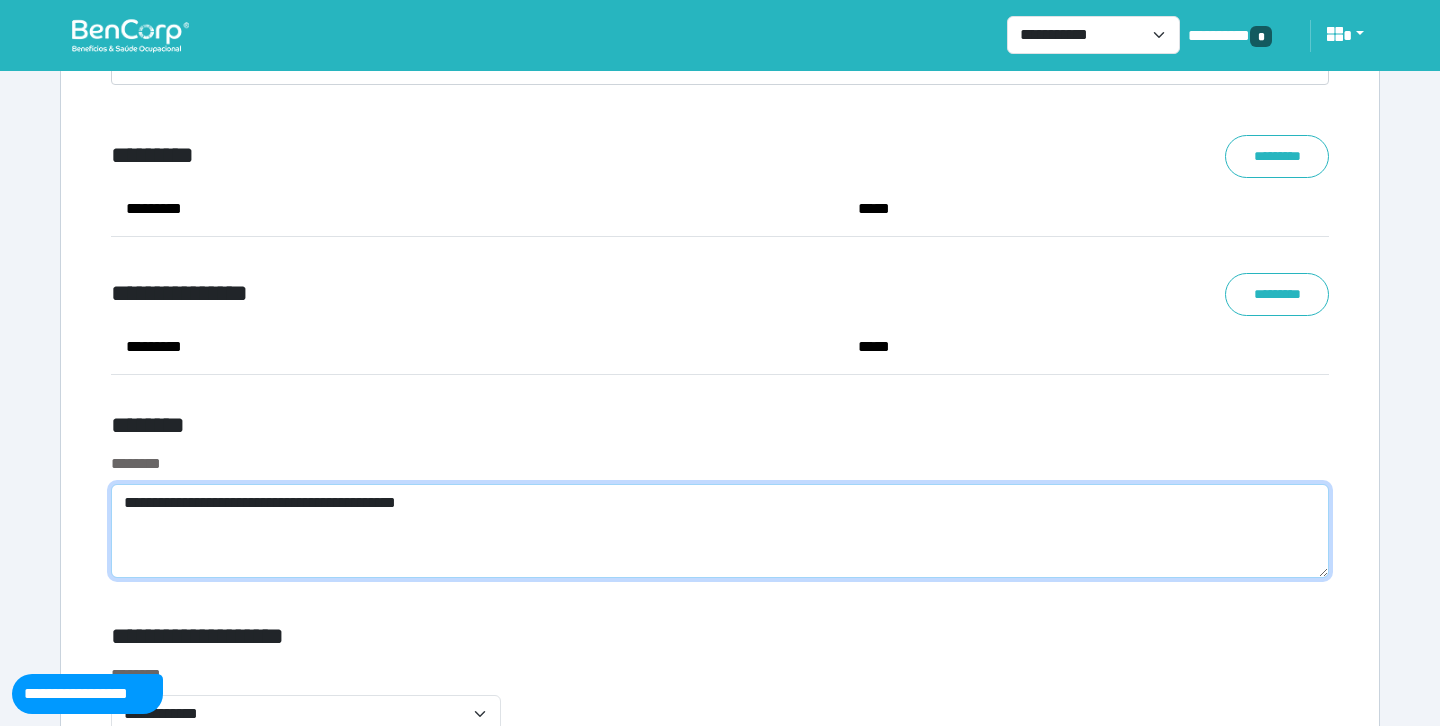 paste on "**********" 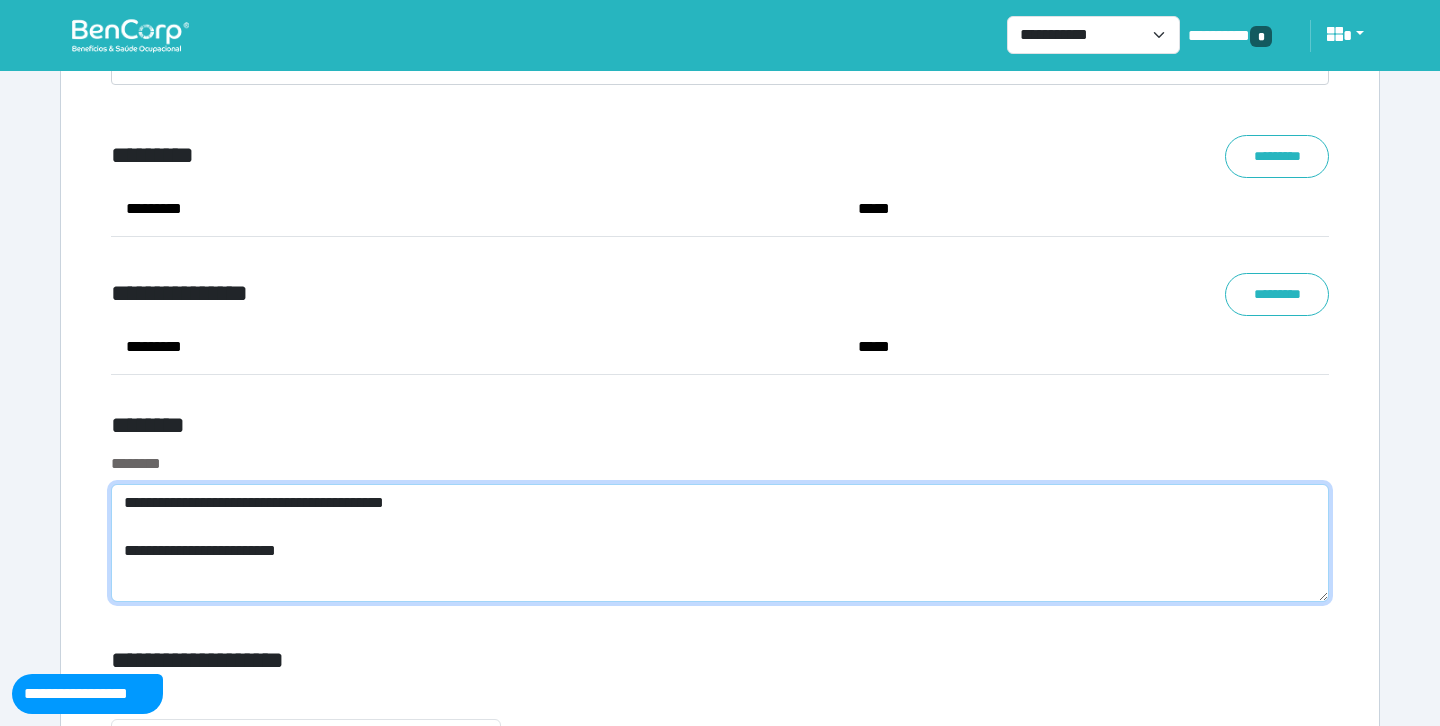 drag, startPoint x: 309, startPoint y: 567, endPoint x: 81, endPoint y: 555, distance: 228.31557 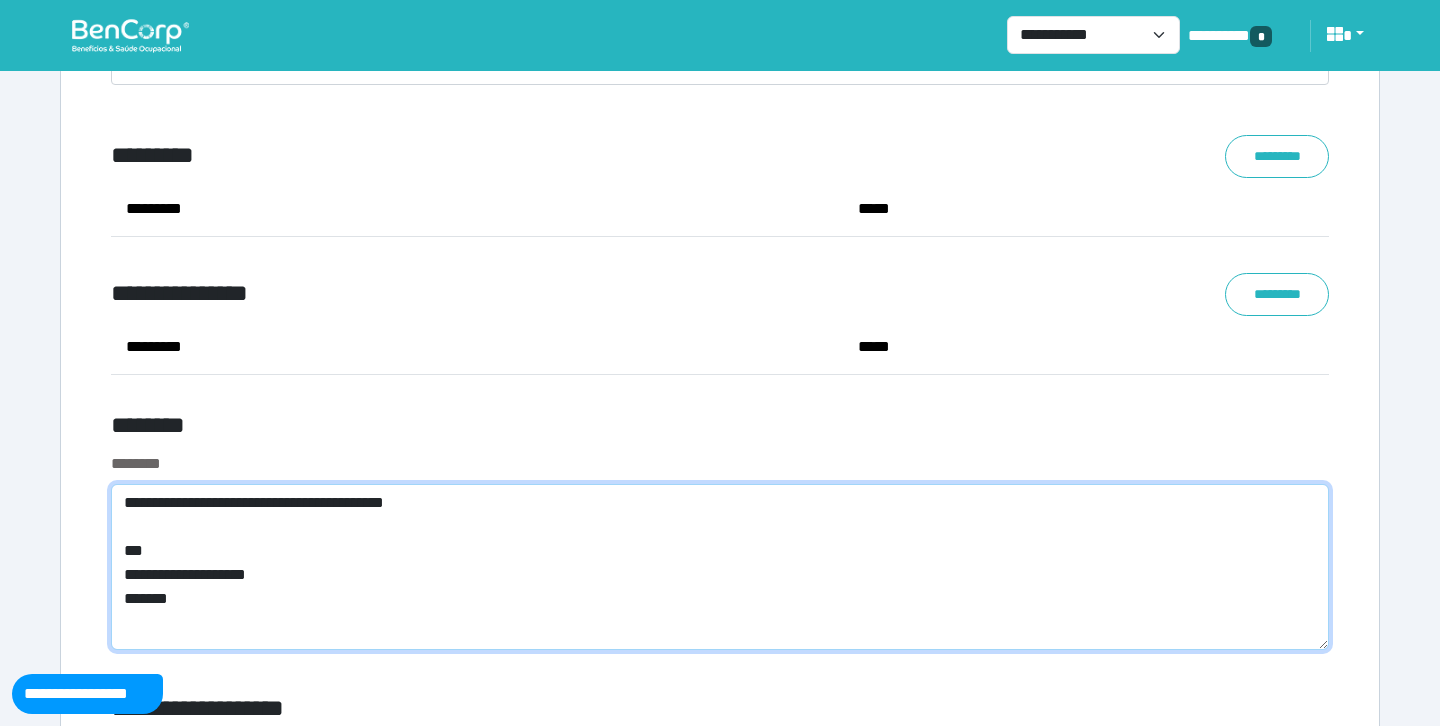 scroll, scrollTop: 0, scrollLeft: 0, axis: both 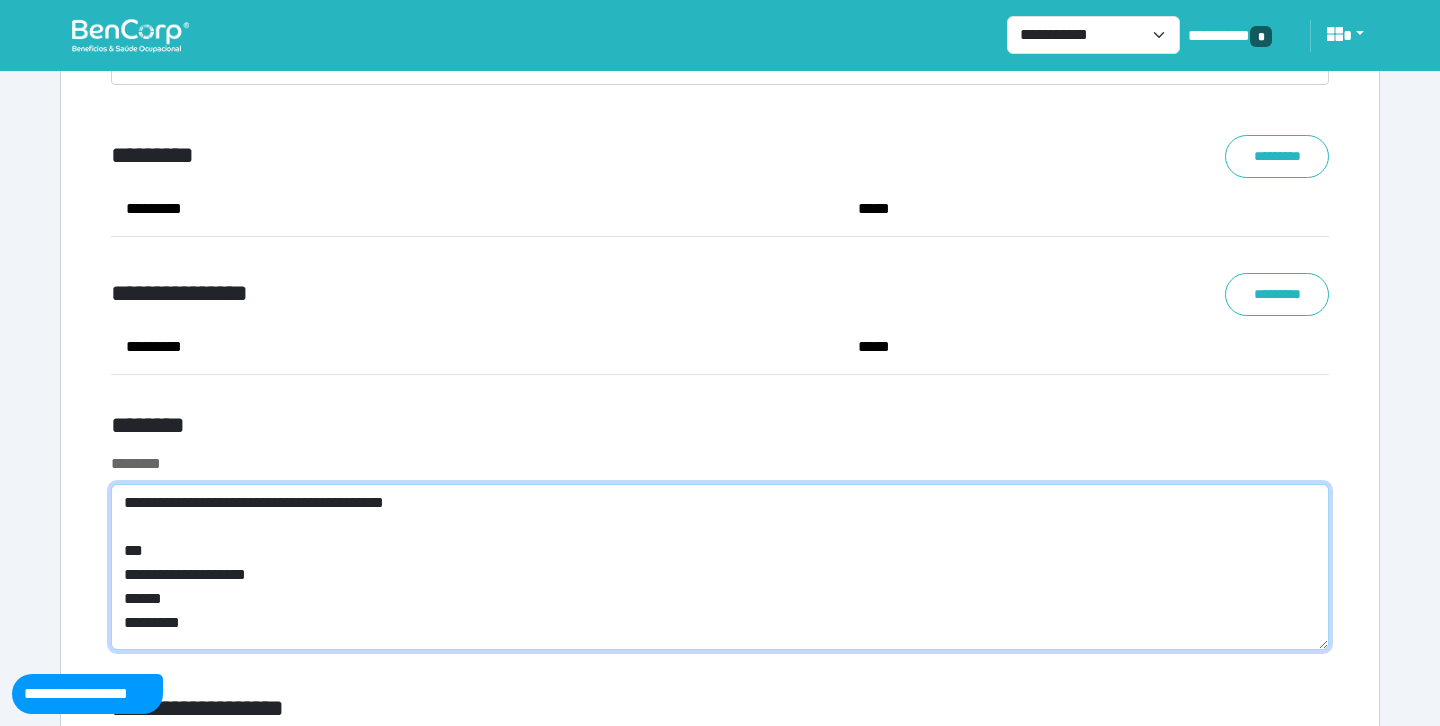 type on "**********" 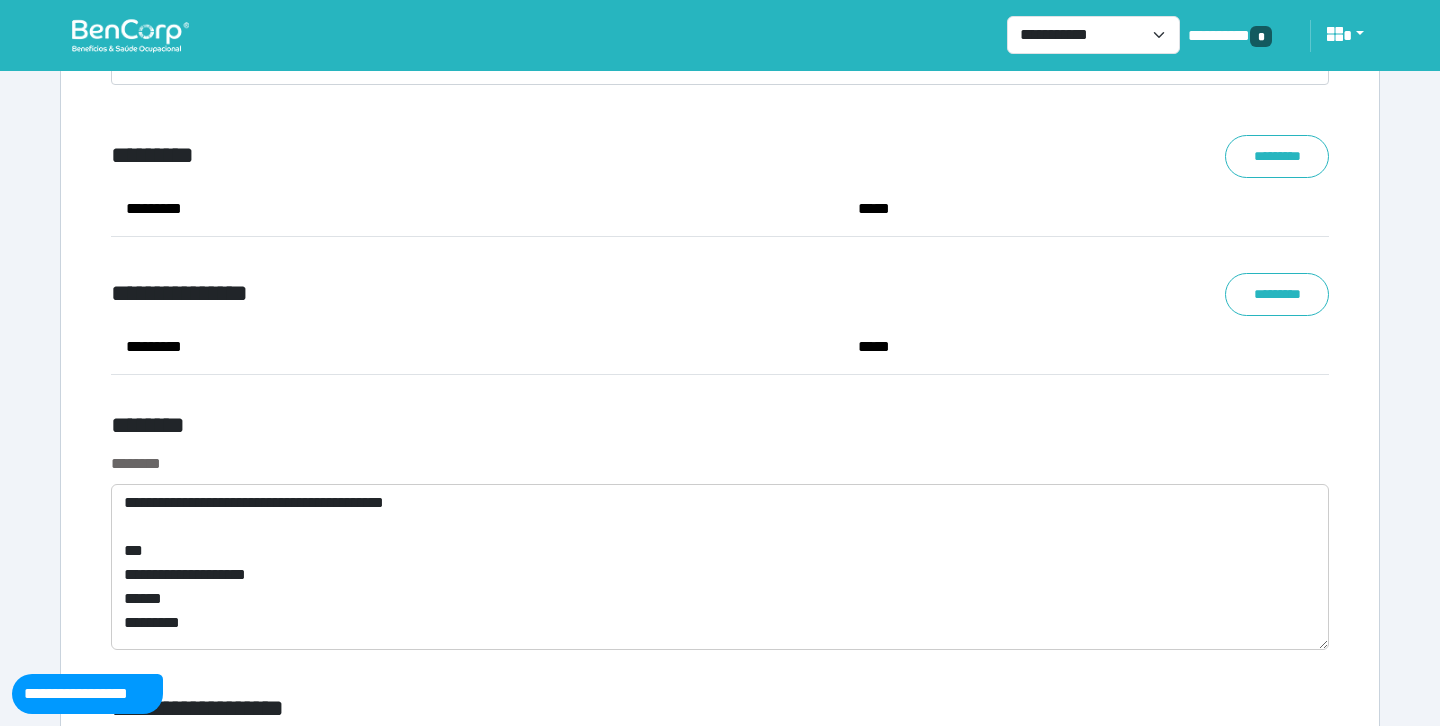 click on "********" at bounding box center (720, 464) 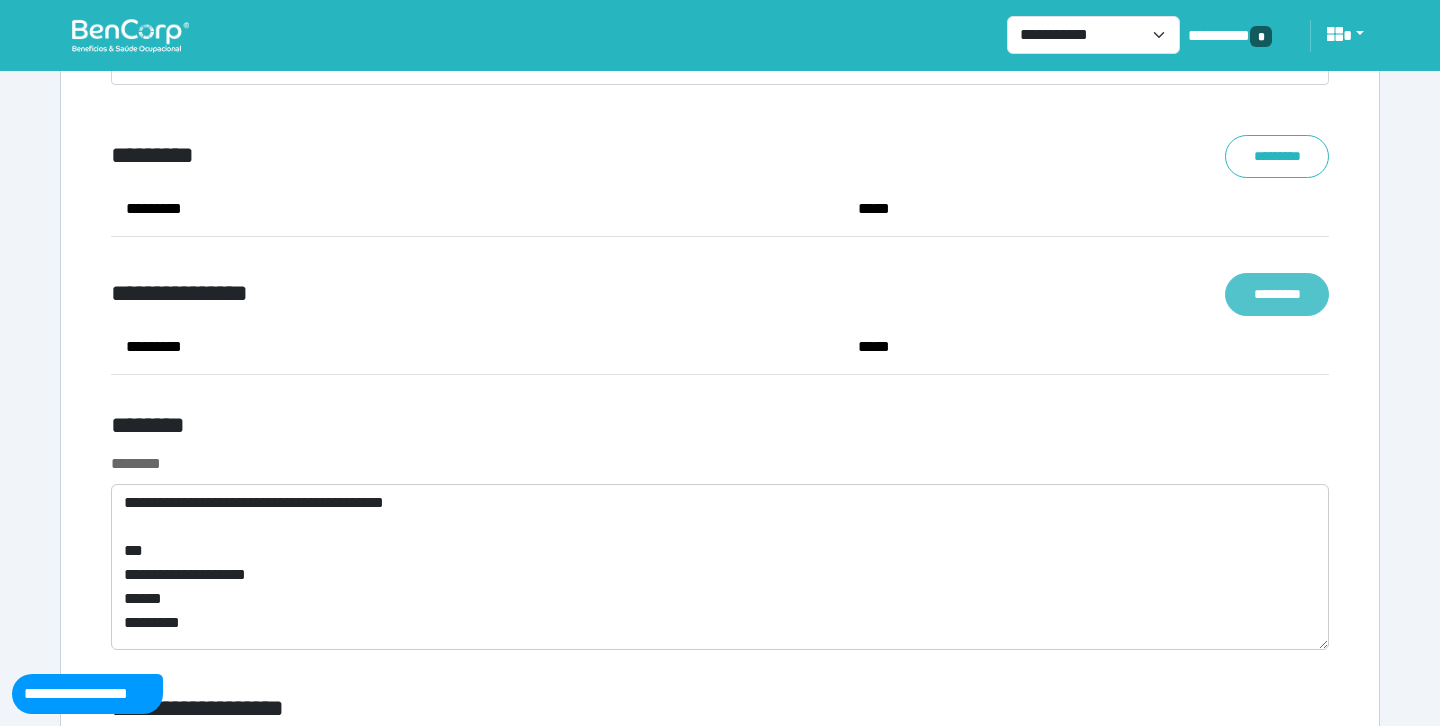 click on "*********" at bounding box center [1277, 294] 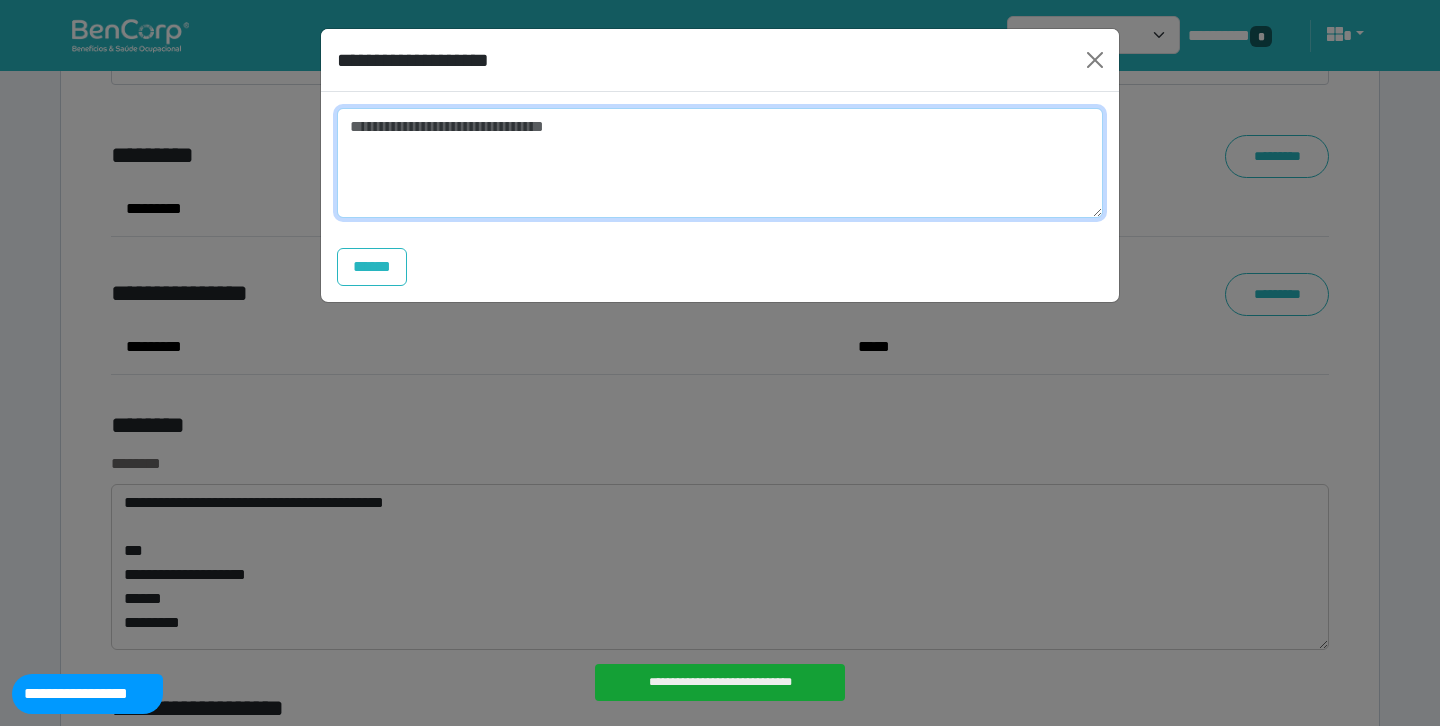 click at bounding box center [720, 163] 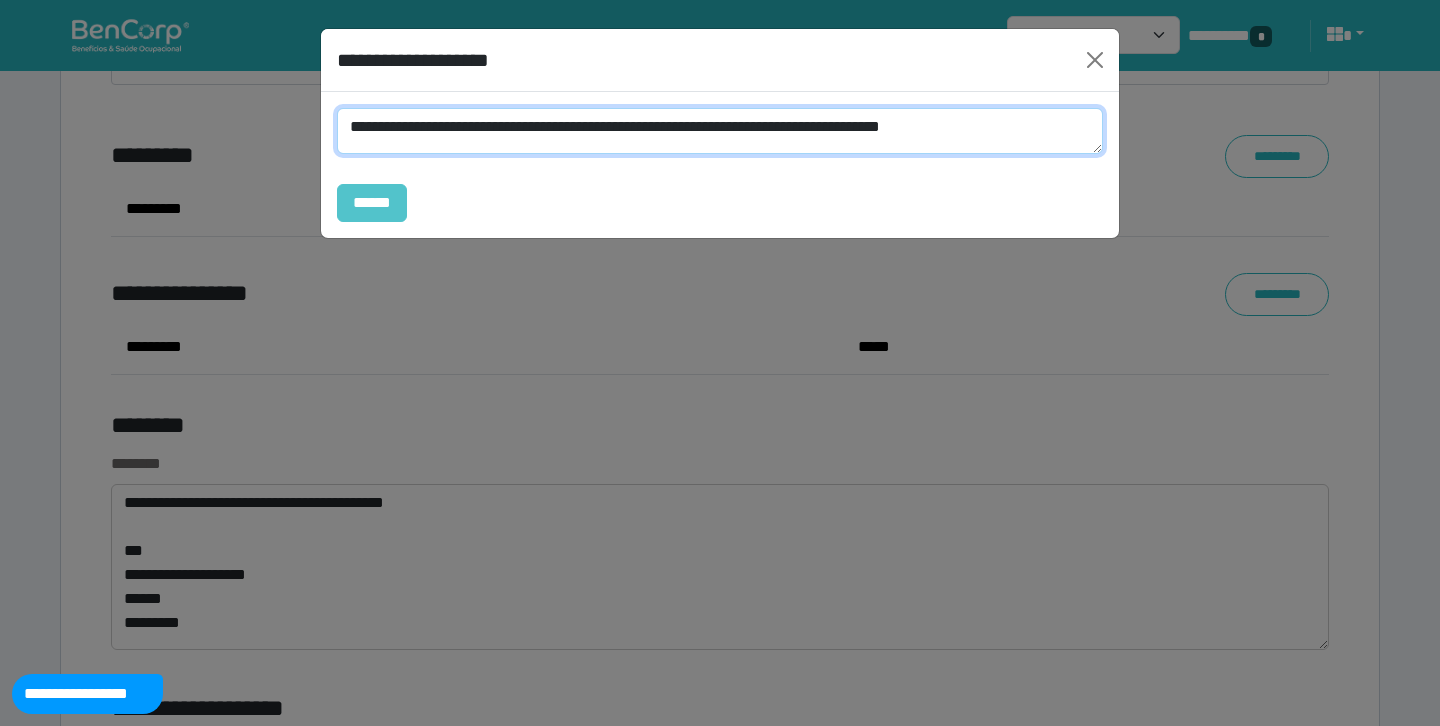 type on "**********" 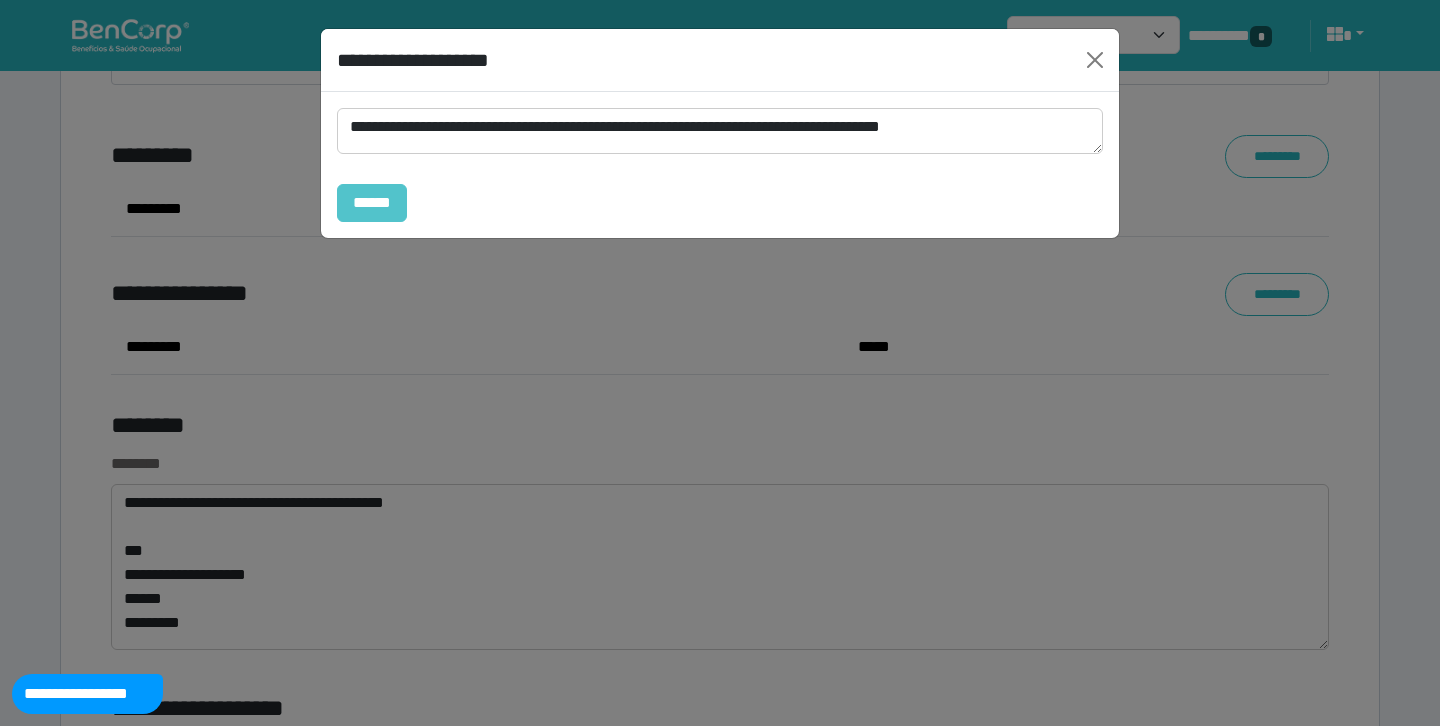 click on "******" at bounding box center [372, 203] 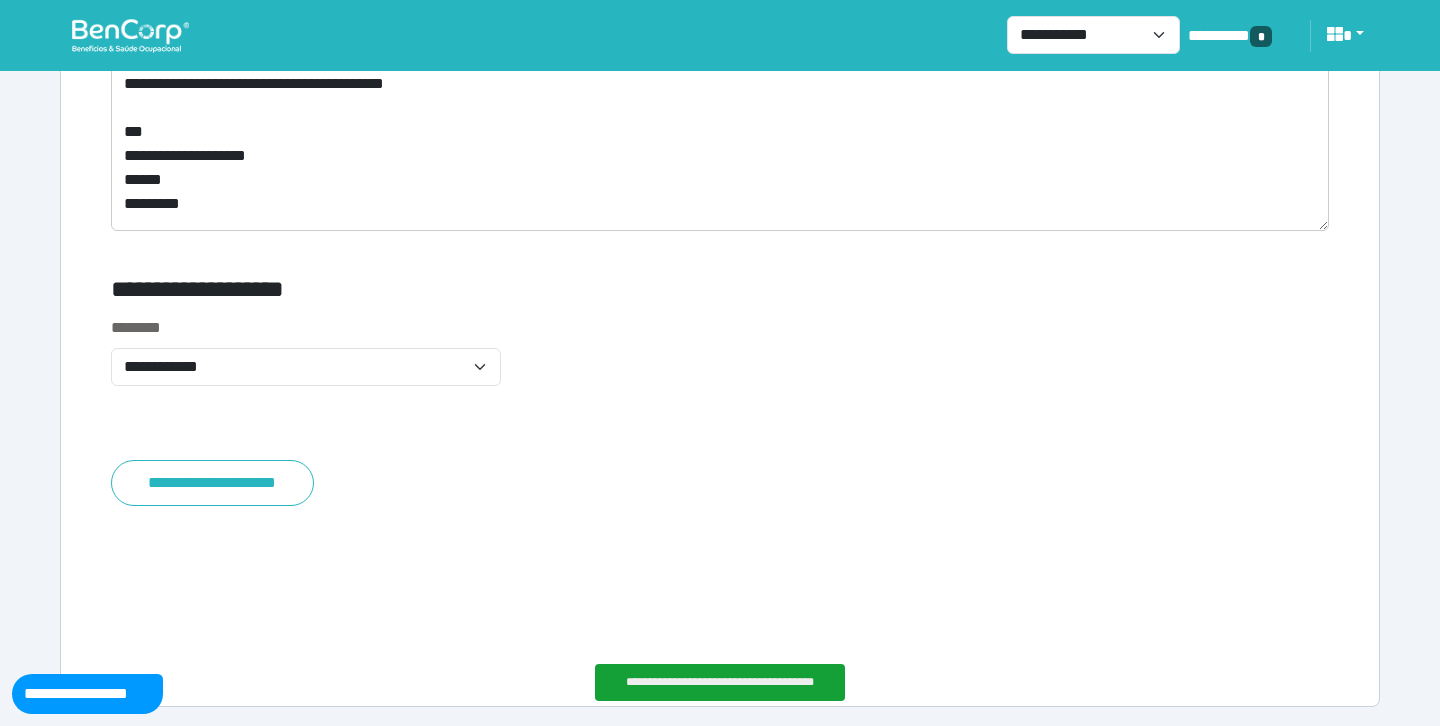 scroll, scrollTop: 8438, scrollLeft: 0, axis: vertical 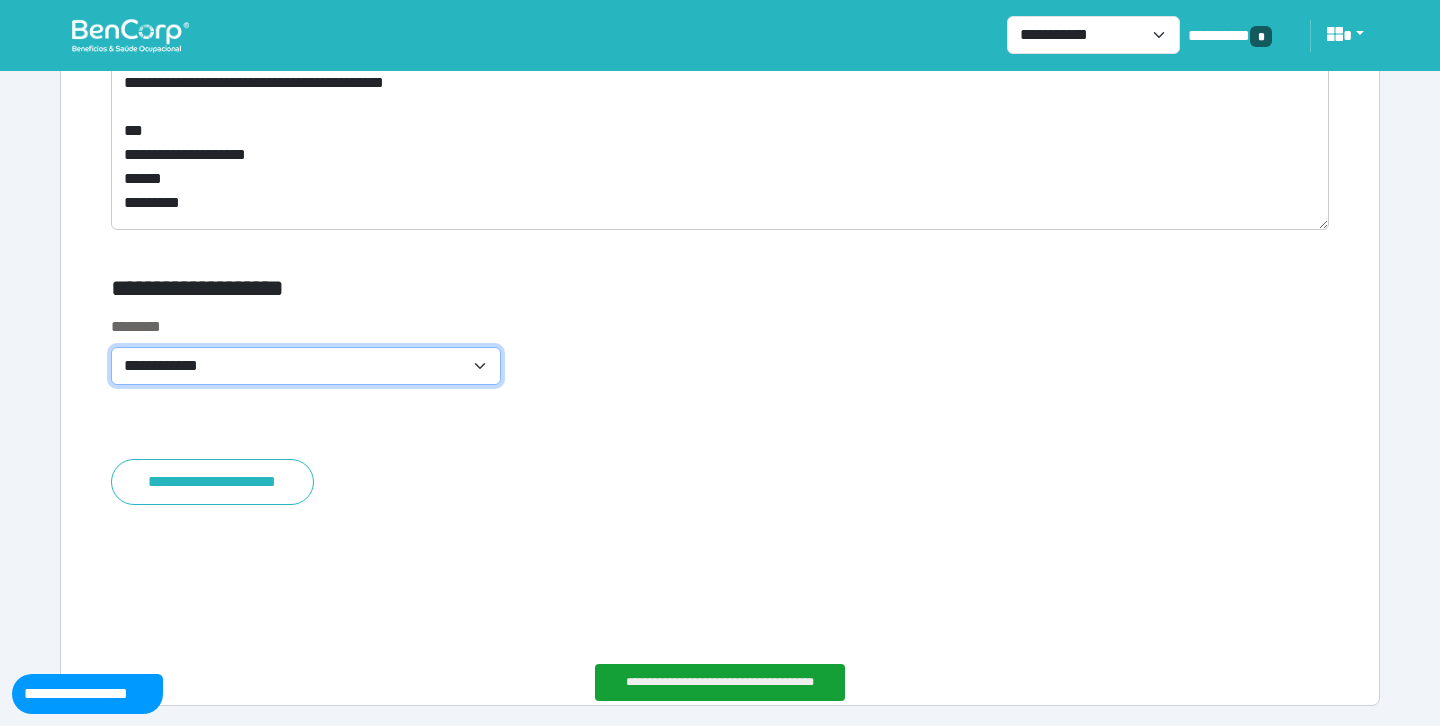click on "**********" at bounding box center [306, 366] 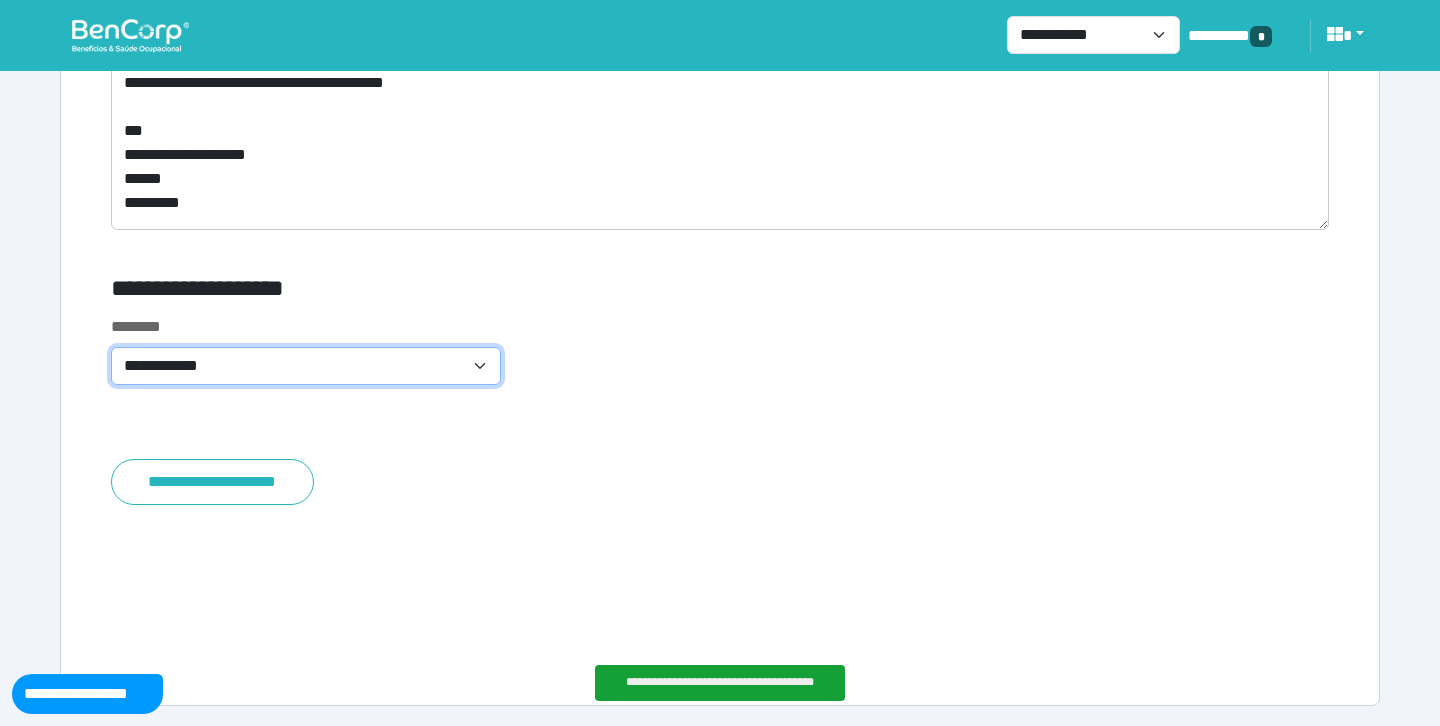 select on "****" 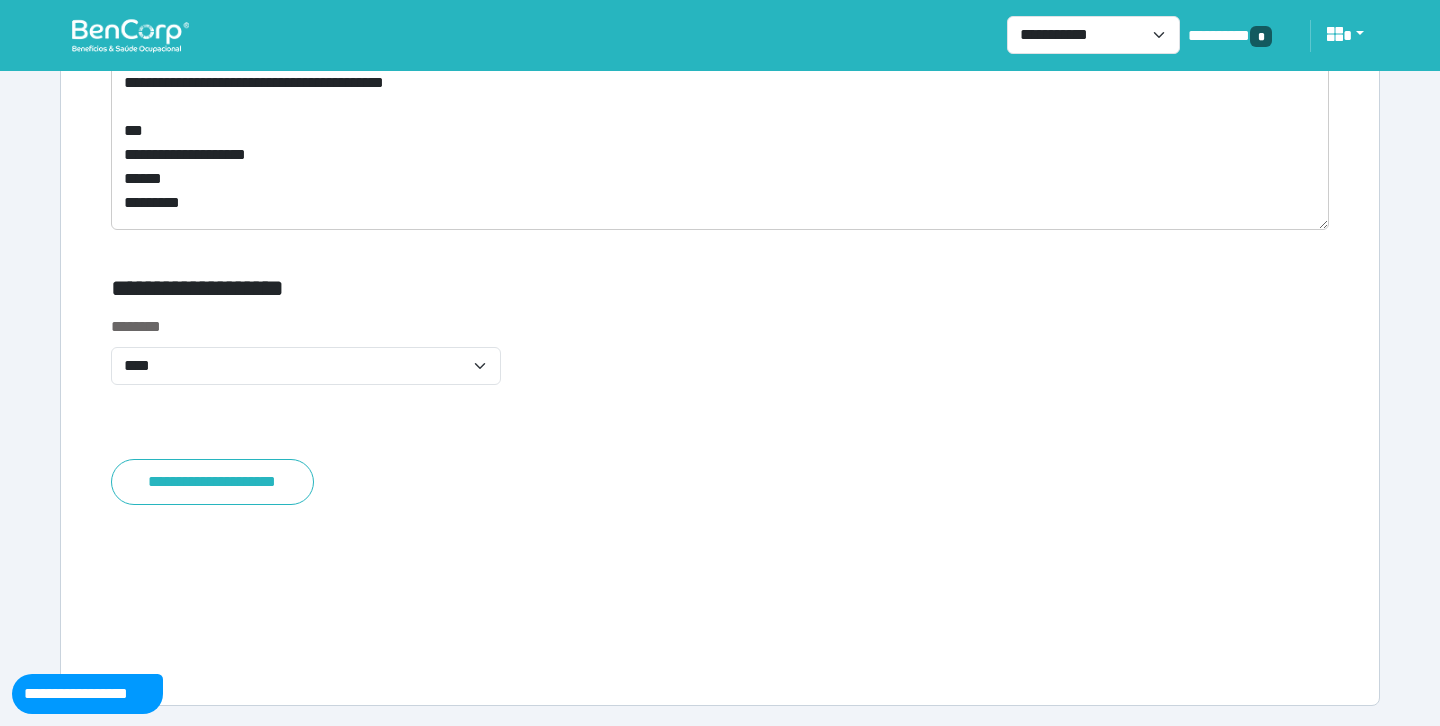 click on "**********" at bounding box center (720, -3816) 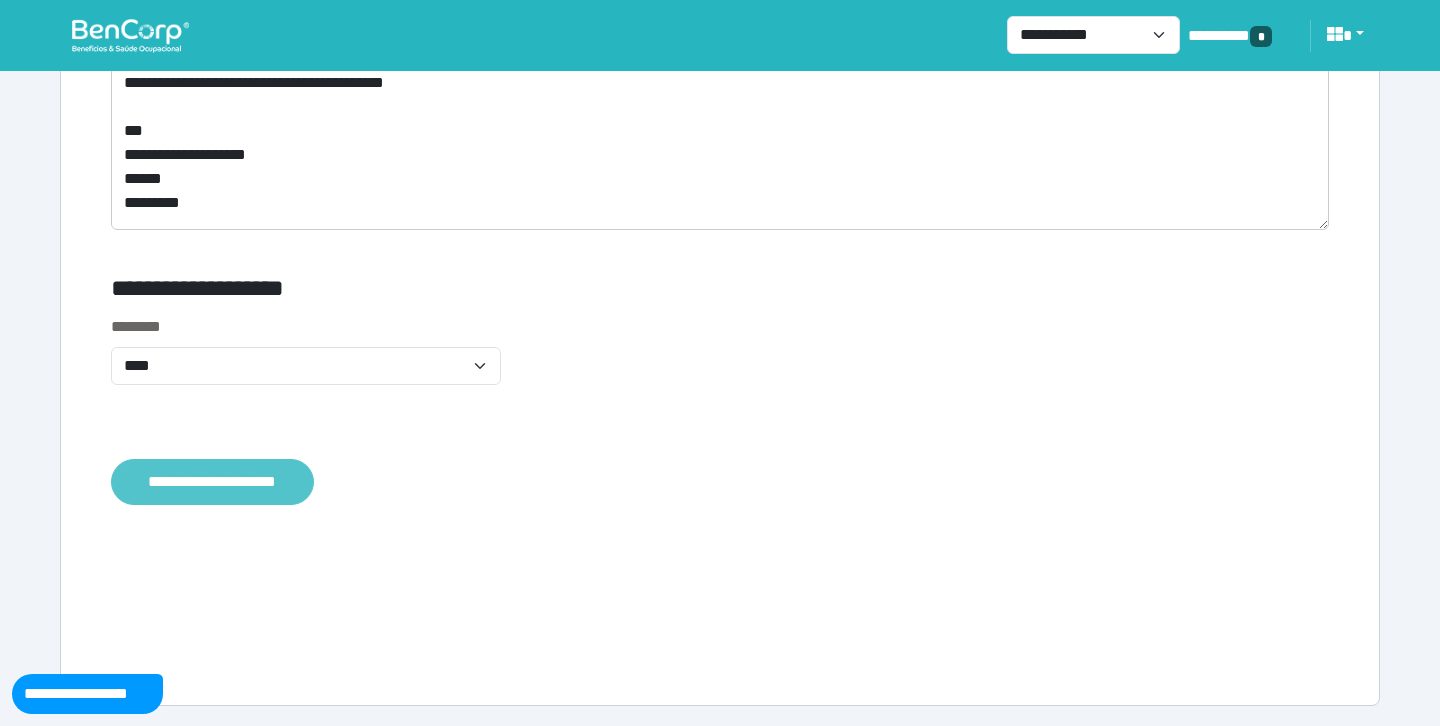 click on "**********" at bounding box center [212, 482] 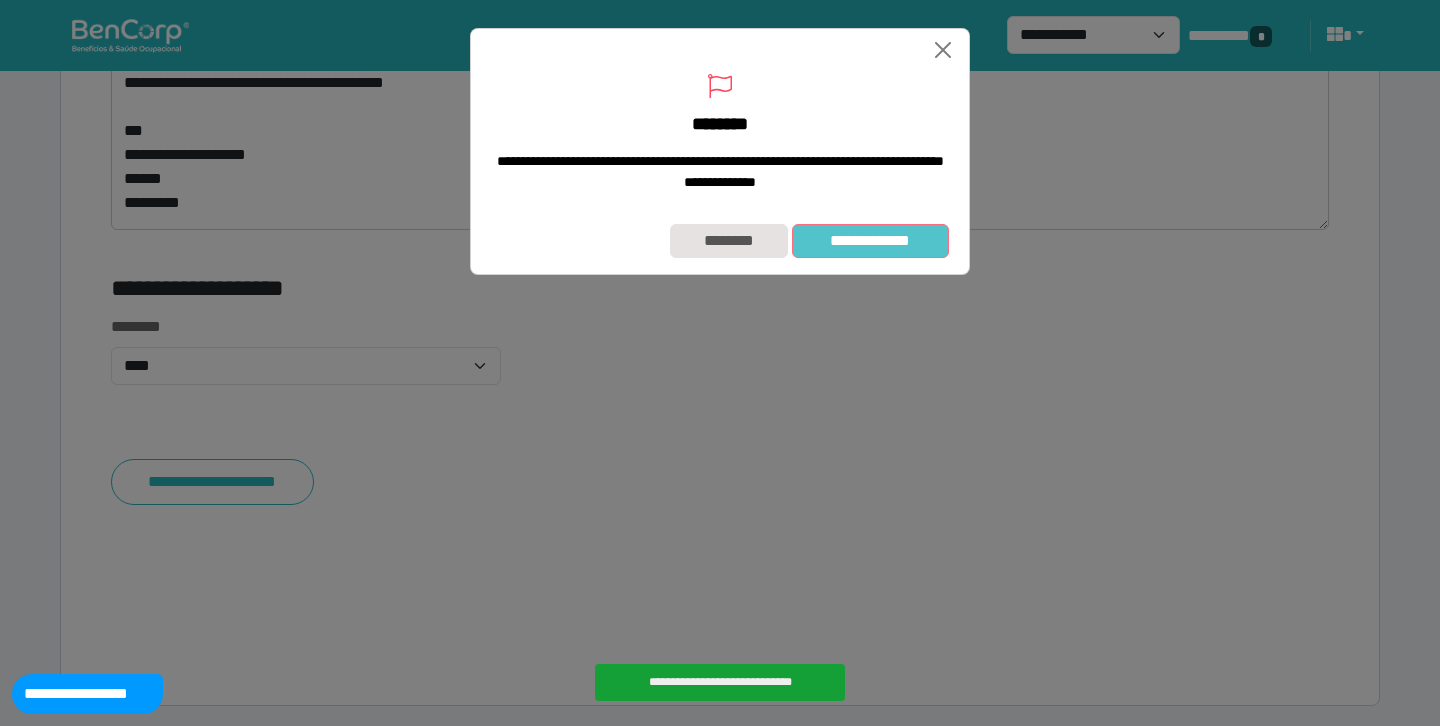 click on "**********" at bounding box center [870, 241] 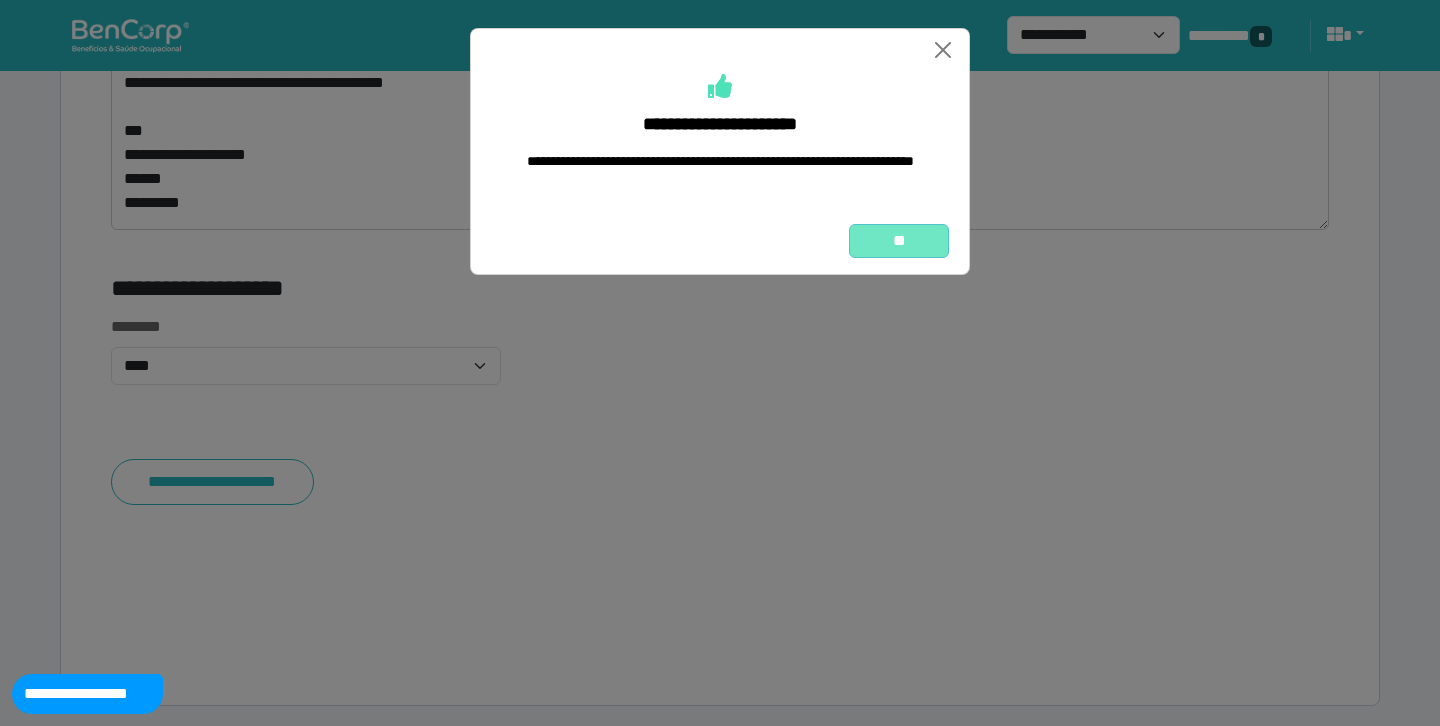 click on "**" at bounding box center [899, 241] 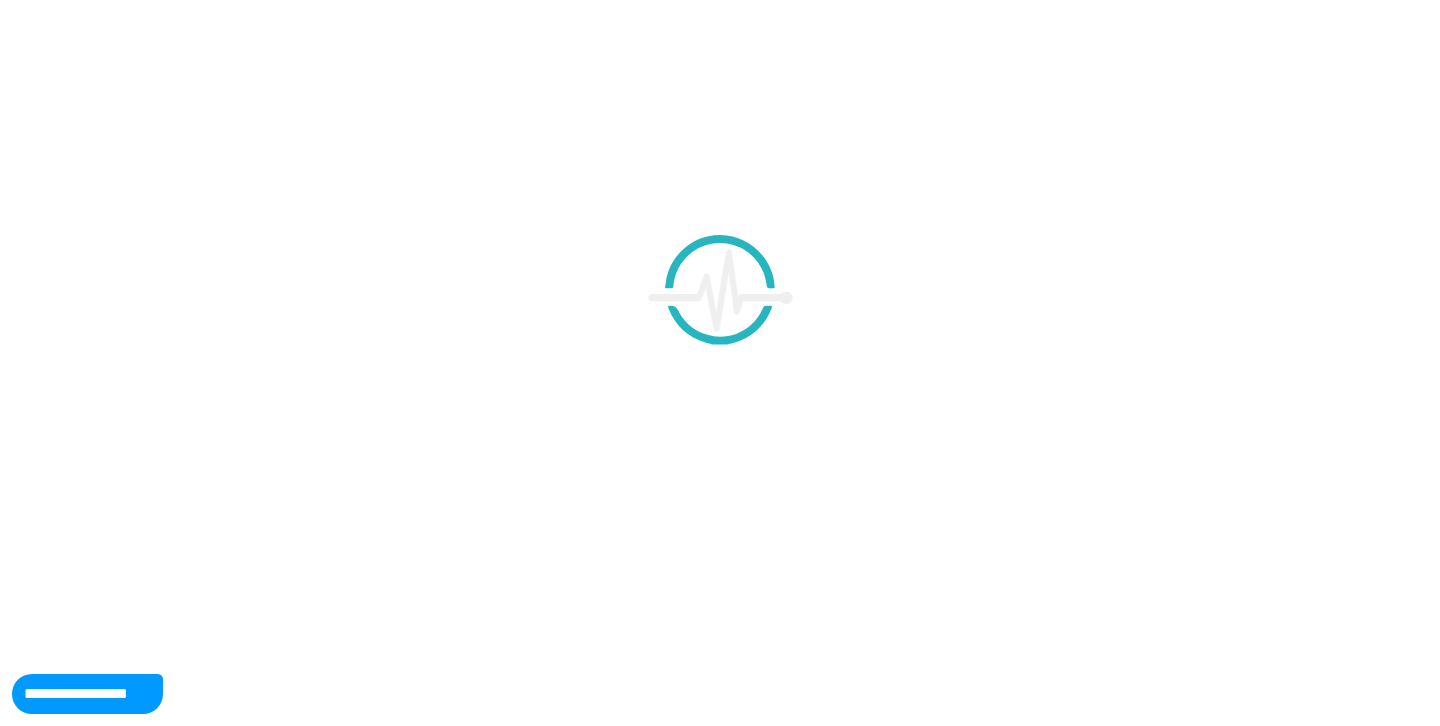 scroll, scrollTop: 0, scrollLeft: 0, axis: both 